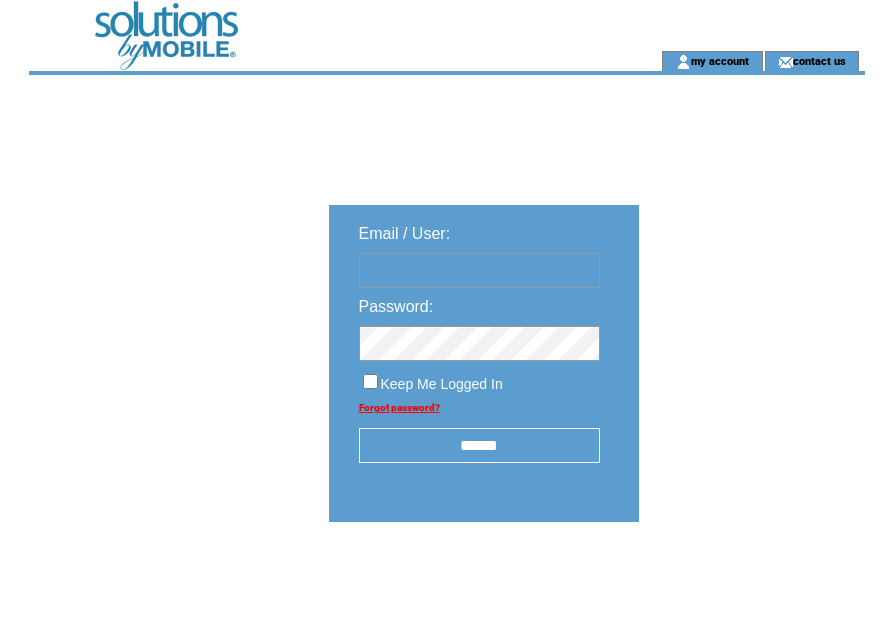 scroll, scrollTop: 0, scrollLeft: 0, axis: both 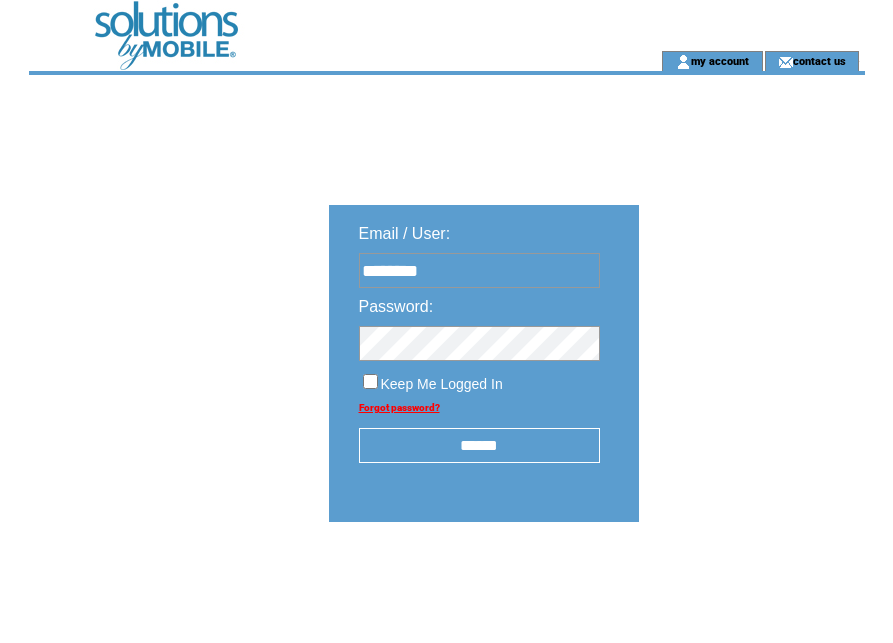 click on "******" at bounding box center (479, 445) 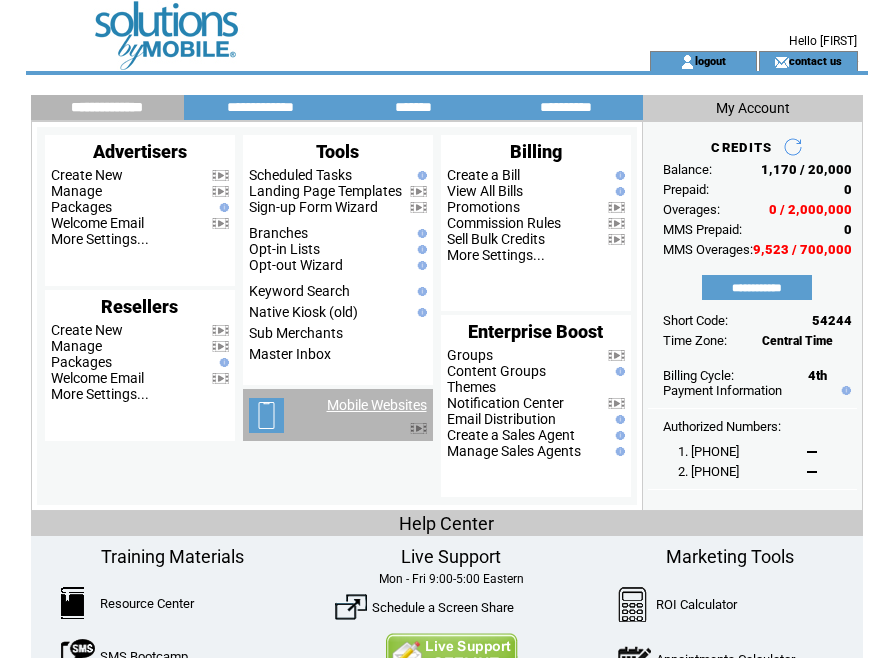 scroll, scrollTop: 0, scrollLeft: 0, axis: both 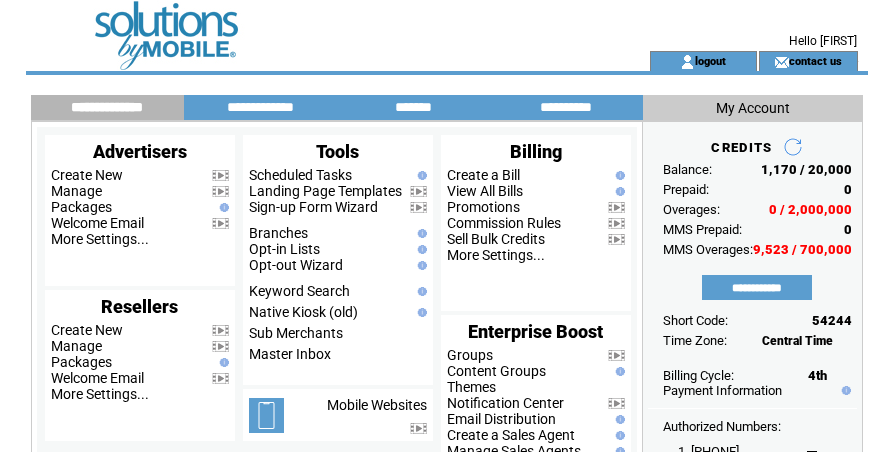 drag, startPoint x: 409, startPoint y: 45, endPoint x: 264, endPoint y: 96, distance: 153.70752 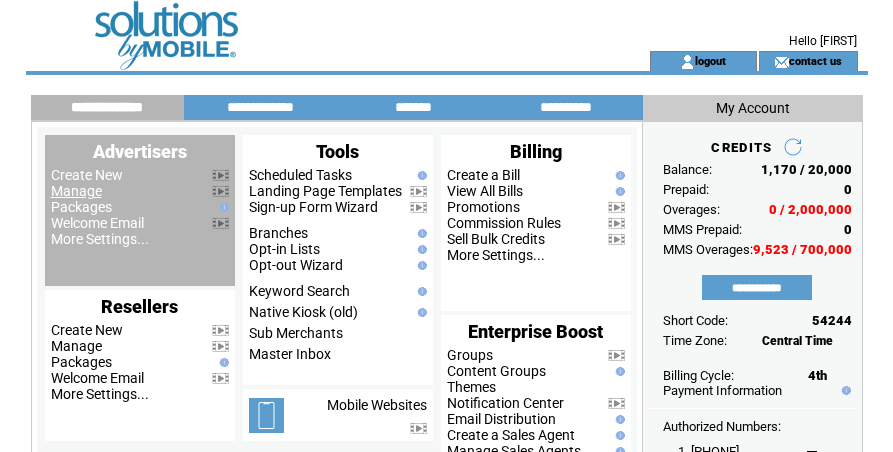 scroll, scrollTop: 0, scrollLeft: 0, axis: both 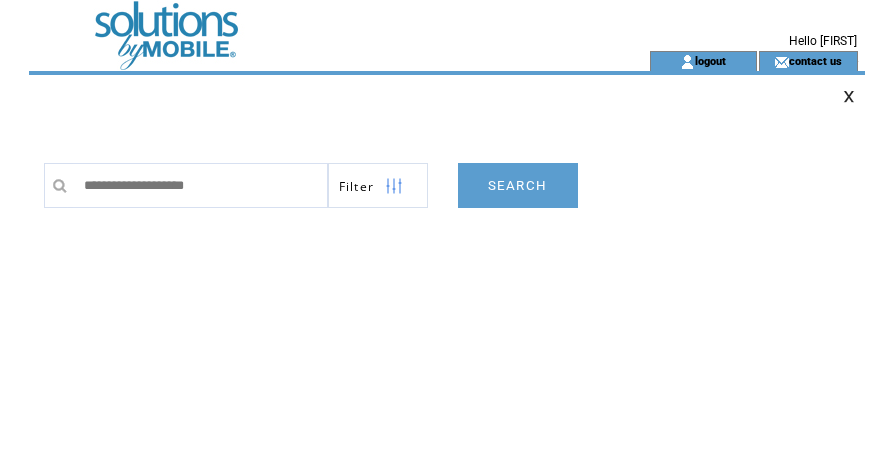type on "**********" 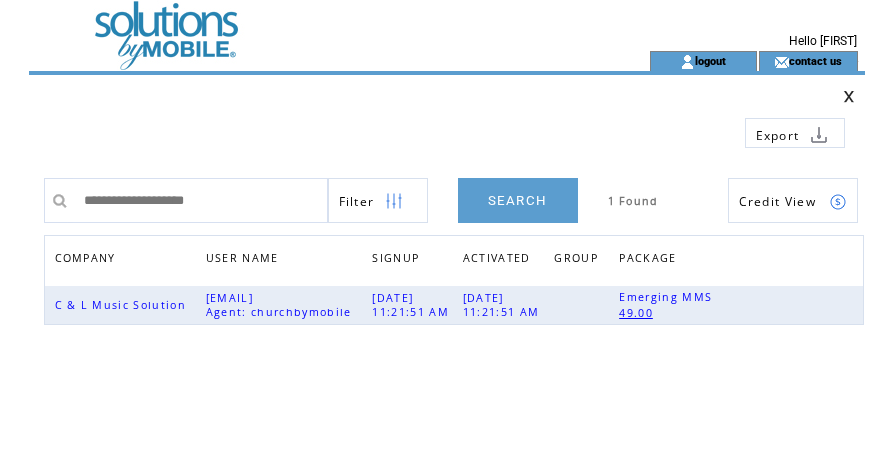 scroll, scrollTop: 0, scrollLeft: 0, axis: both 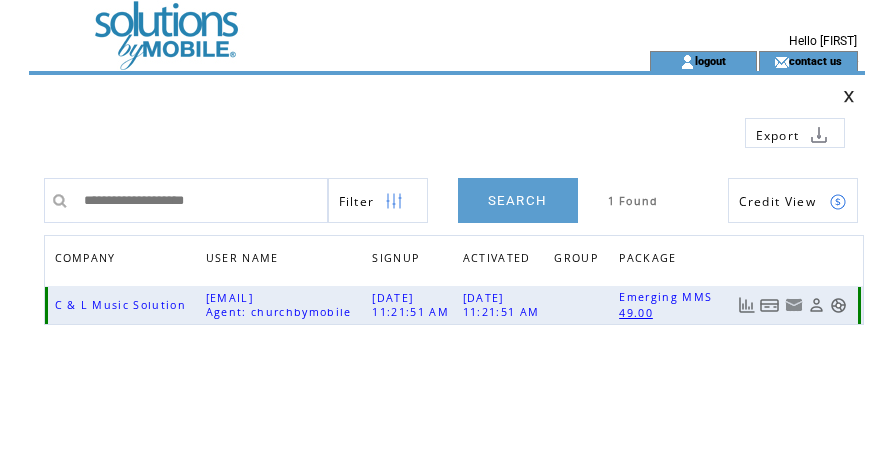 click at bounding box center (770, 305) 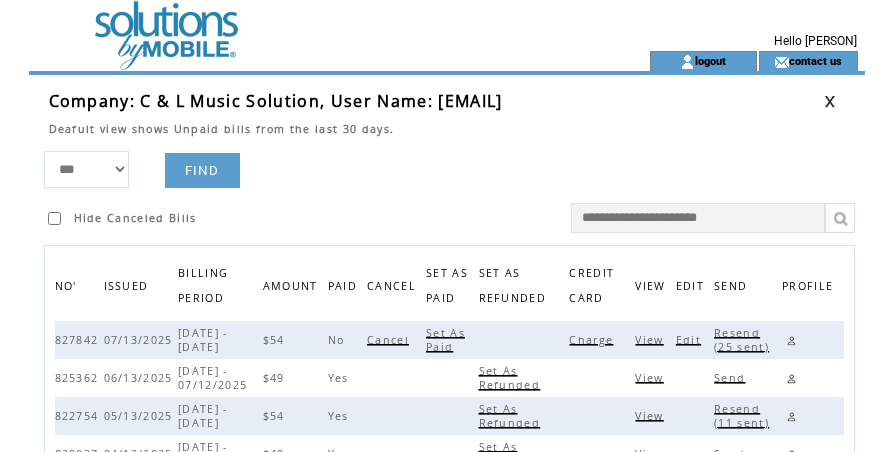 scroll, scrollTop: 0, scrollLeft: 0, axis: both 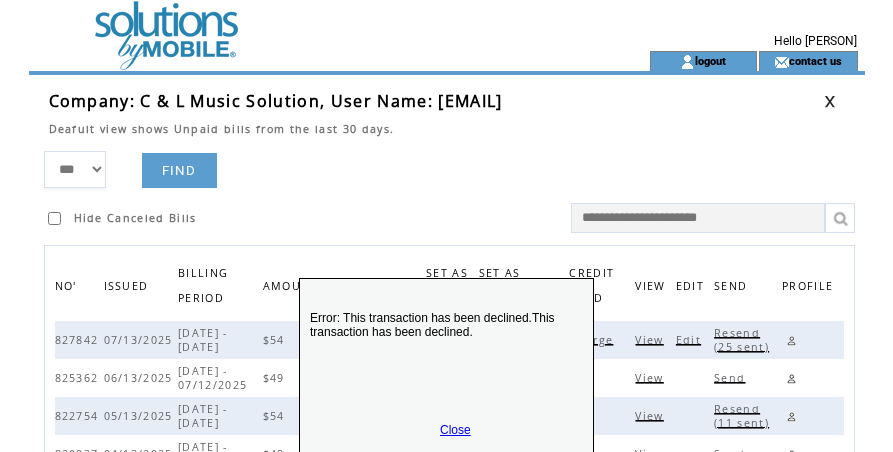 click on "Close" at bounding box center (455, 430) 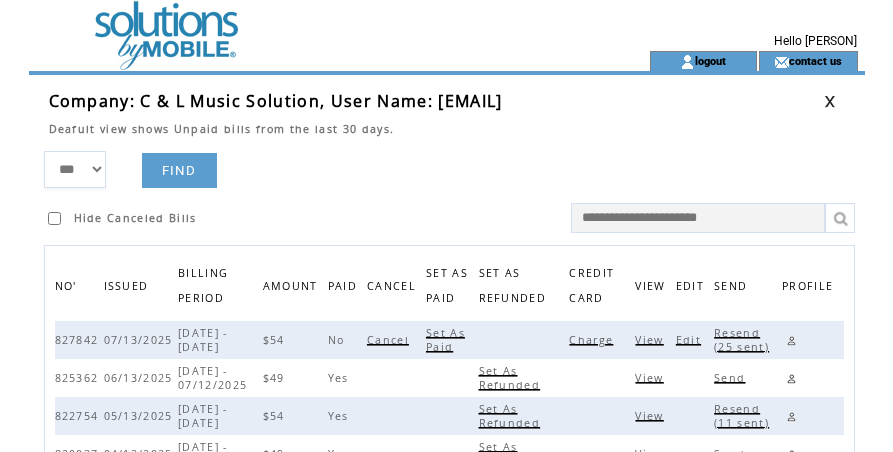 drag, startPoint x: 439, startPoint y: 102, endPoint x: 588, endPoint y: 100, distance: 149.01343 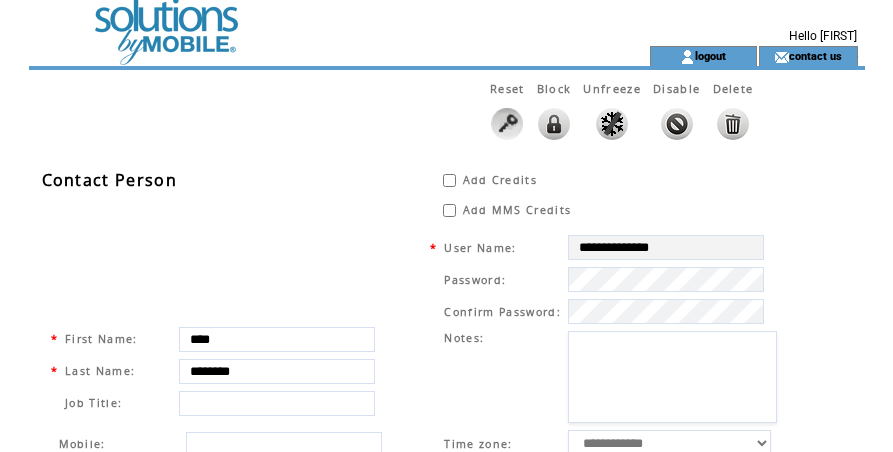 scroll, scrollTop: 6, scrollLeft: 0, axis: vertical 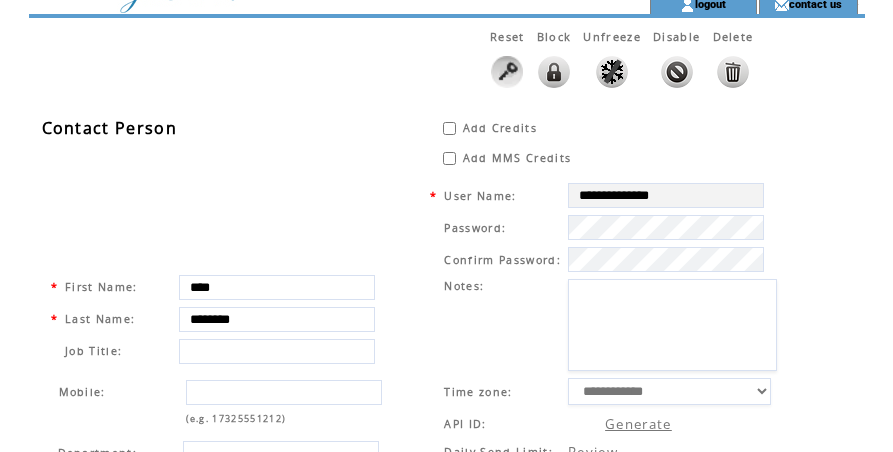 click on "Reset Block Unfreeze Disable Delete" at bounding box center (403, 62) 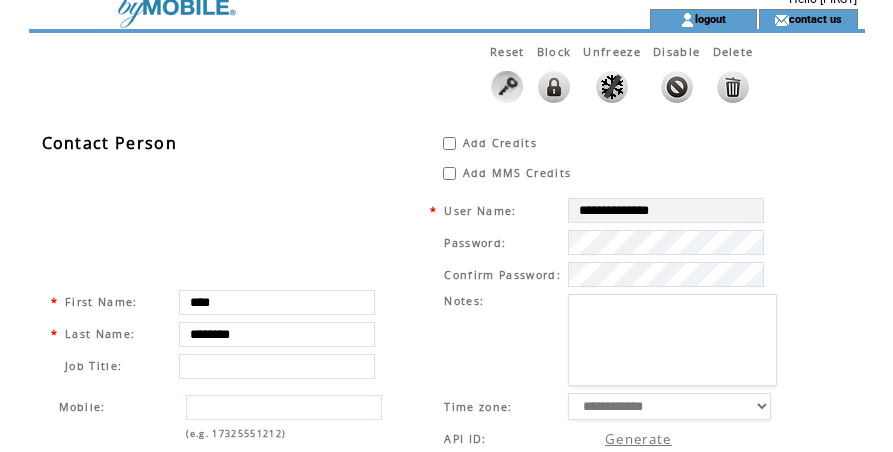 scroll, scrollTop: 42, scrollLeft: 0, axis: vertical 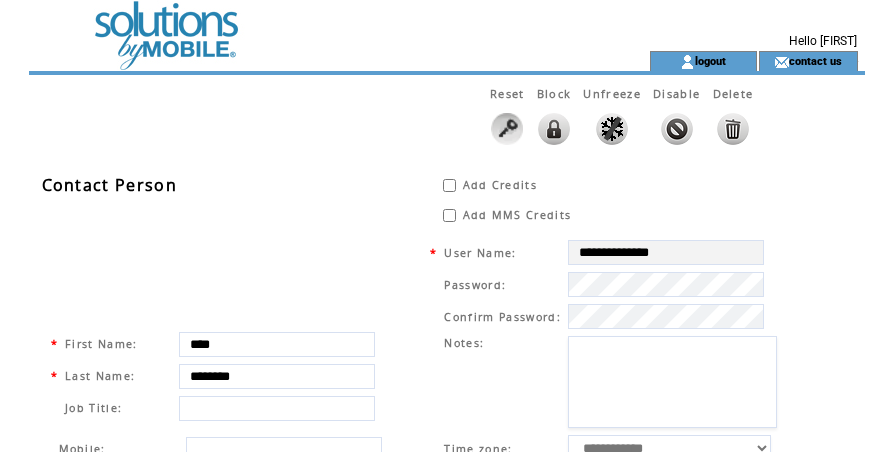 click at bounding box center (303, 25) 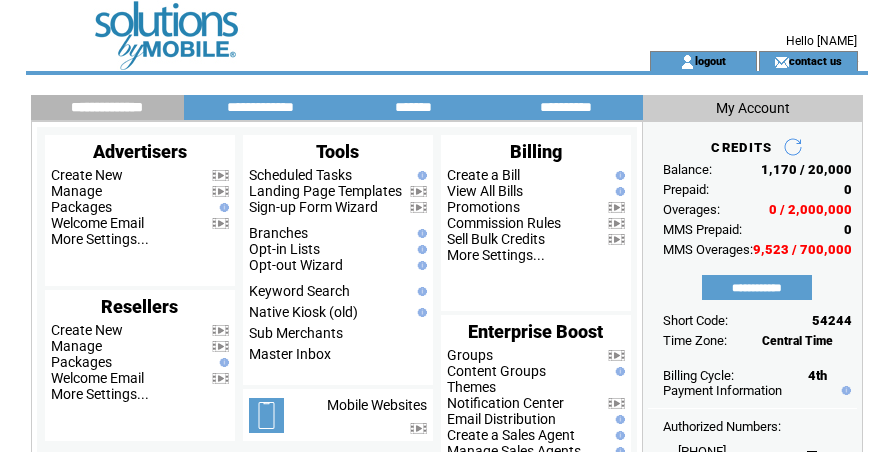 scroll, scrollTop: 0, scrollLeft: 0, axis: both 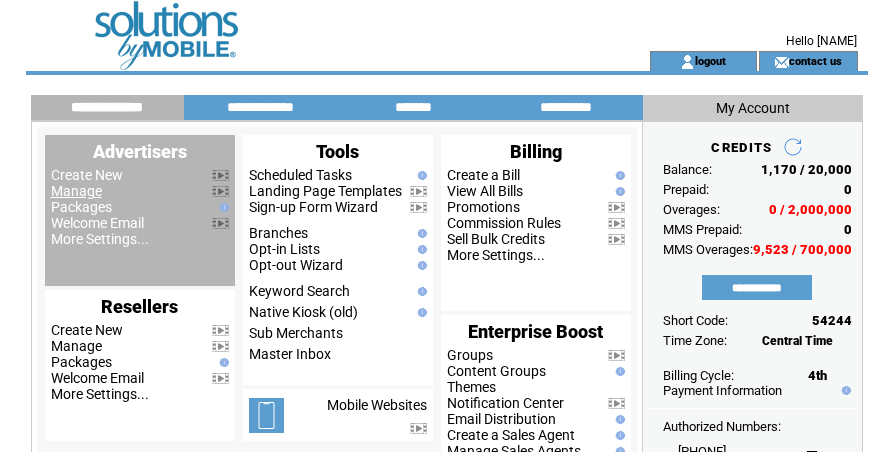 click on "Manage" at bounding box center (76, 191) 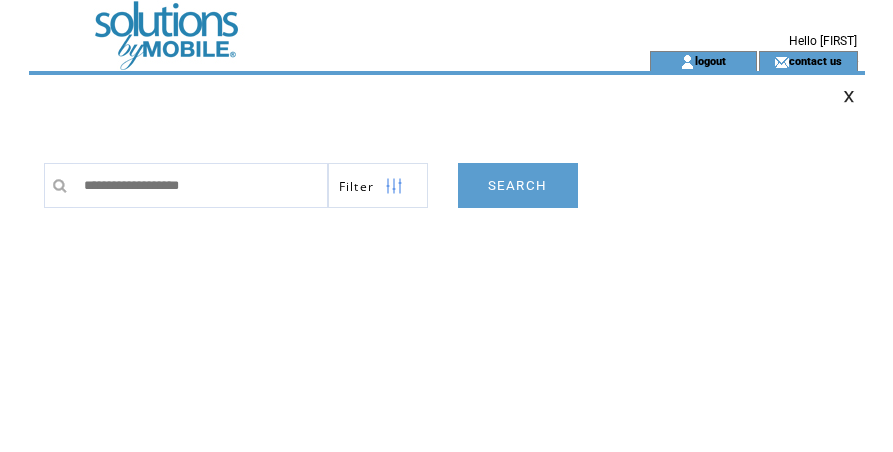 scroll, scrollTop: 0, scrollLeft: 0, axis: both 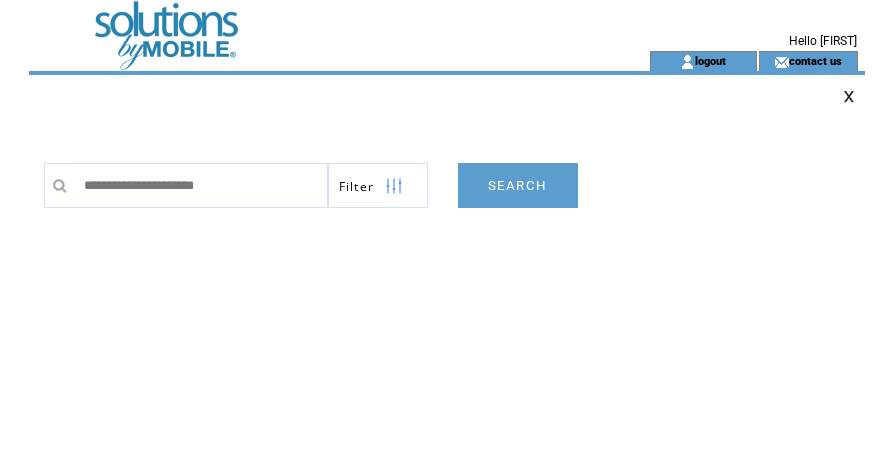 type on "**********" 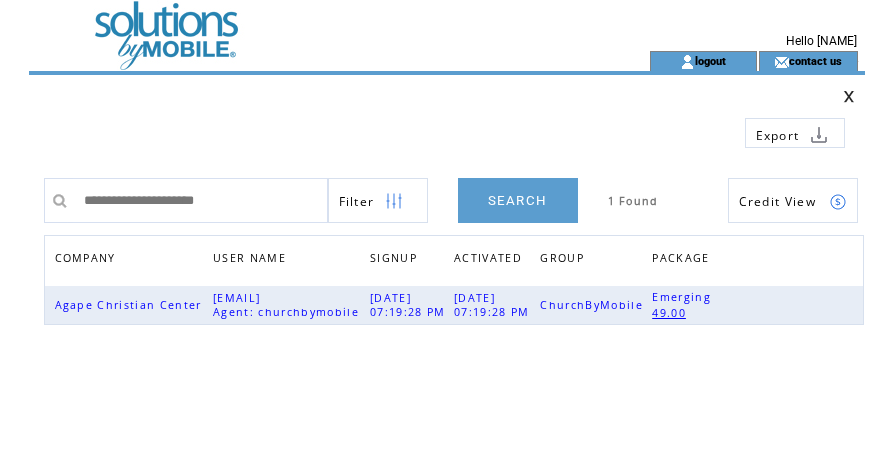 scroll, scrollTop: 0, scrollLeft: 0, axis: both 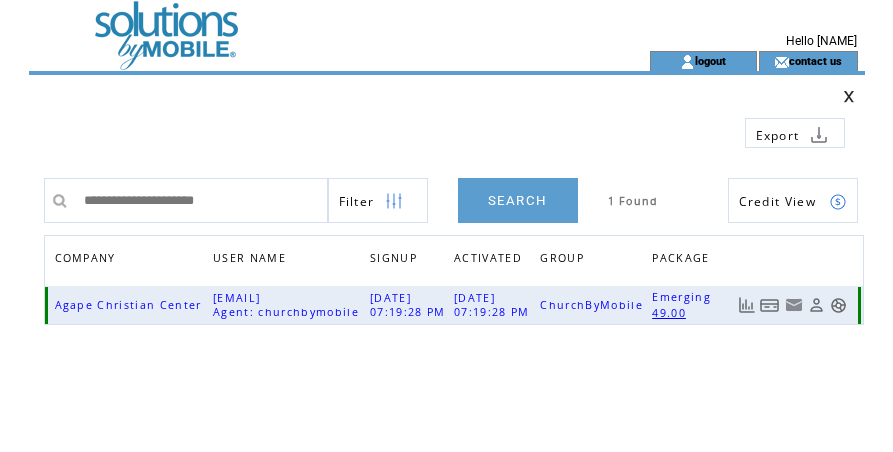 click at bounding box center (770, 305) 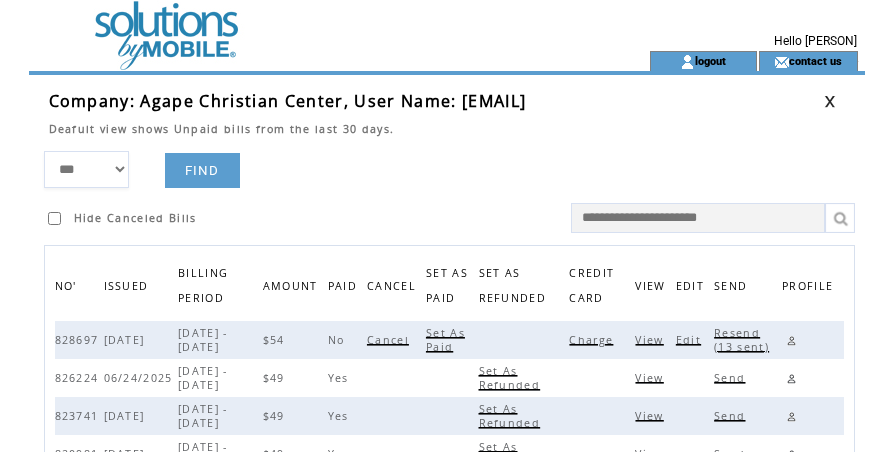 scroll, scrollTop: 0, scrollLeft: 0, axis: both 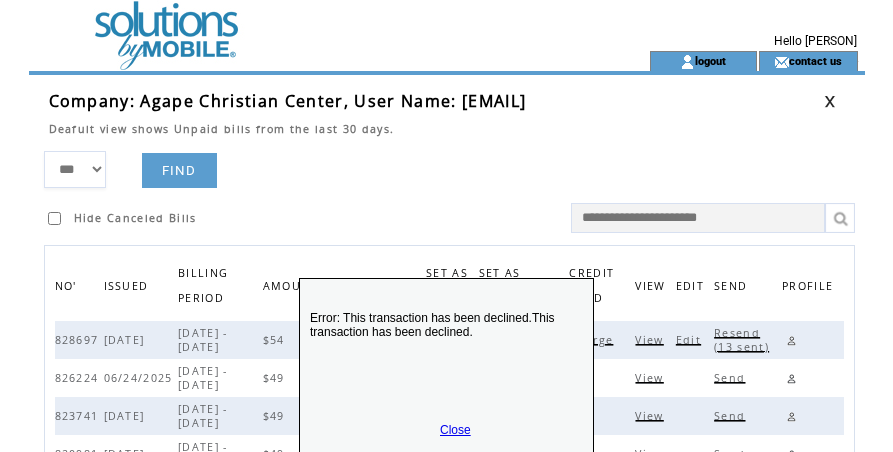 click on "Close" at bounding box center [455, 430] 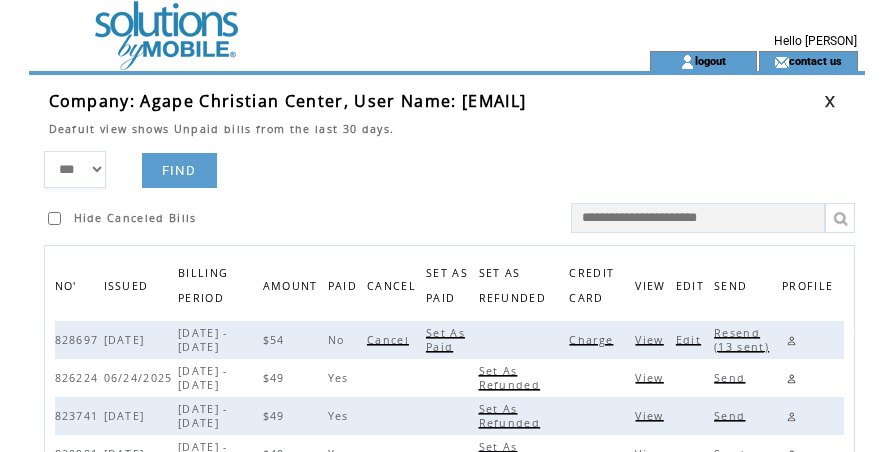 drag, startPoint x: 459, startPoint y: 99, endPoint x: 728, endPoint y: 100, distance: 269.00186 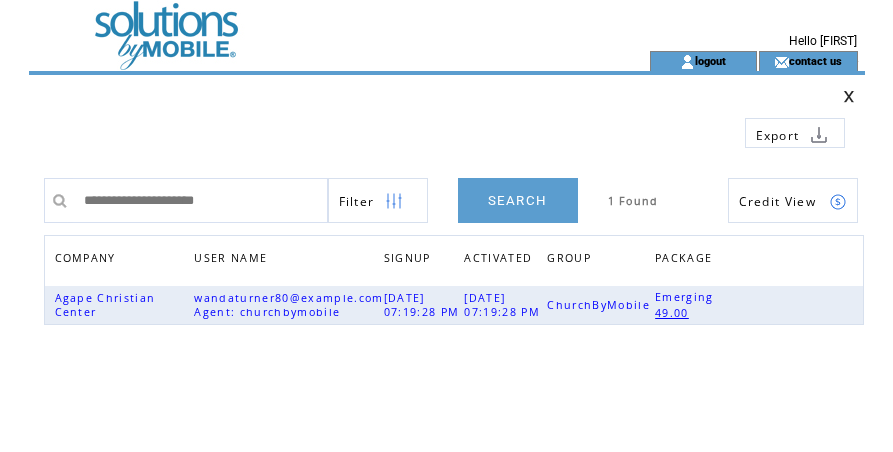scroll, scrollTop: 0, scrollLeft: 0, axis: both 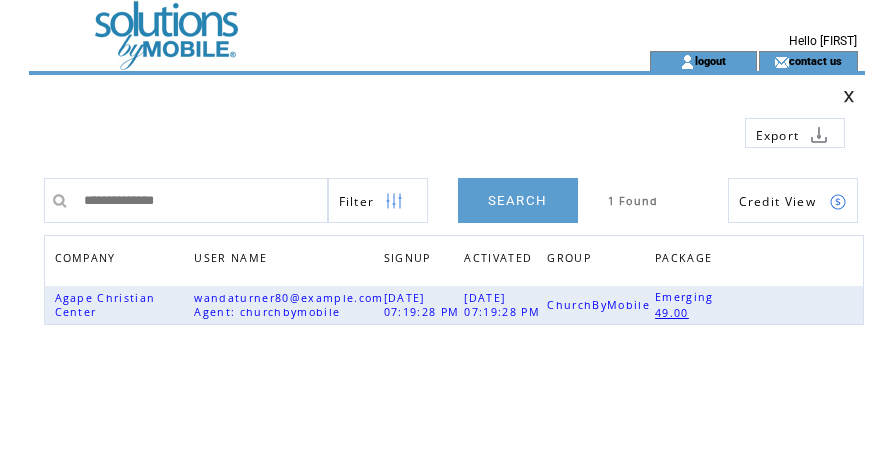 type on "**********" 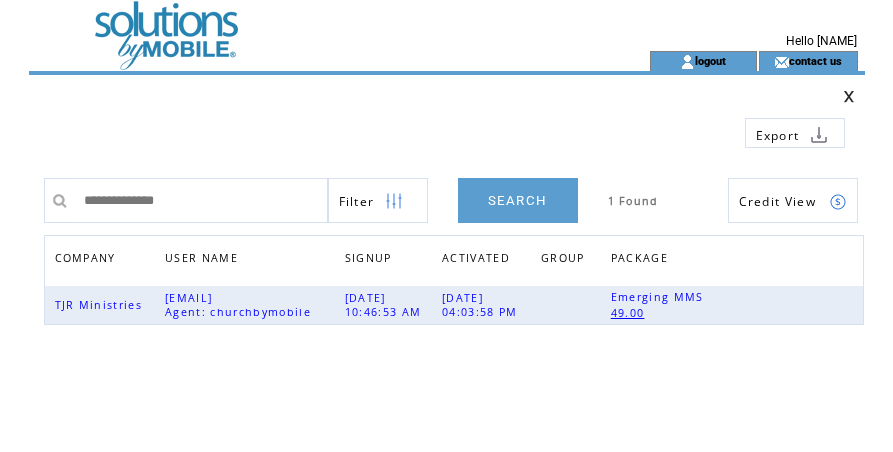 scroll, scrollTop: 0, scrollLeft: 0, axis: both 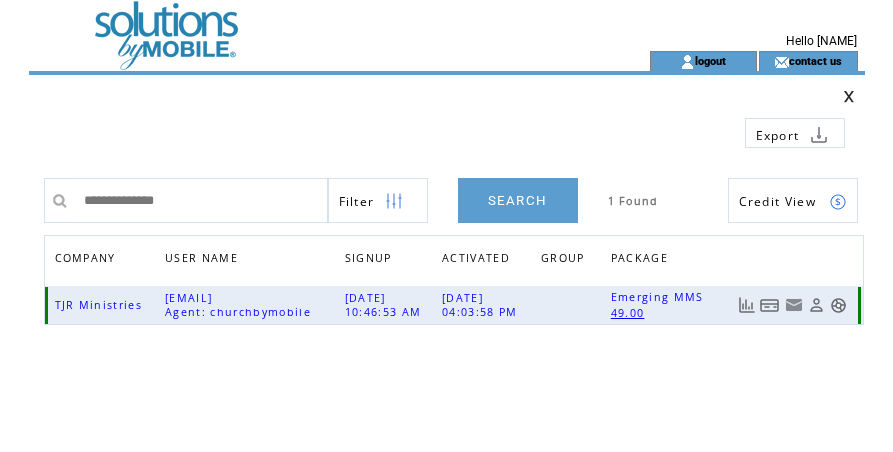 click at bounding box center [770, 305] 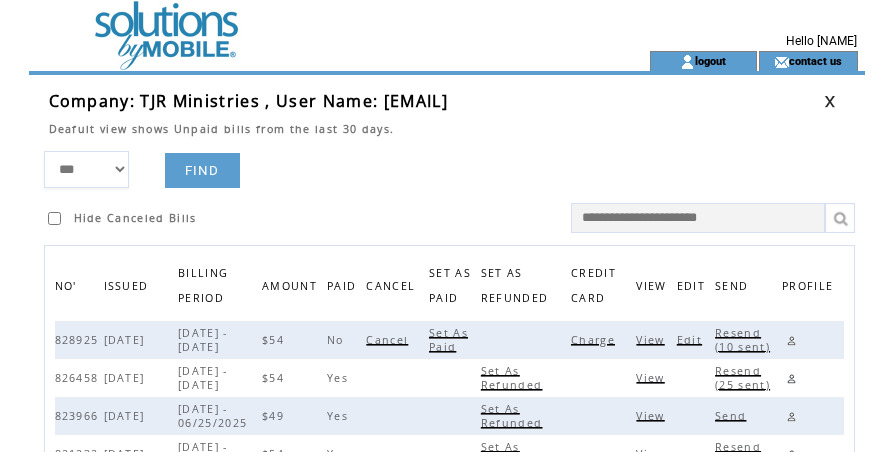 scroll, scrollTop: 0, scrollLeft: 0, axis: both 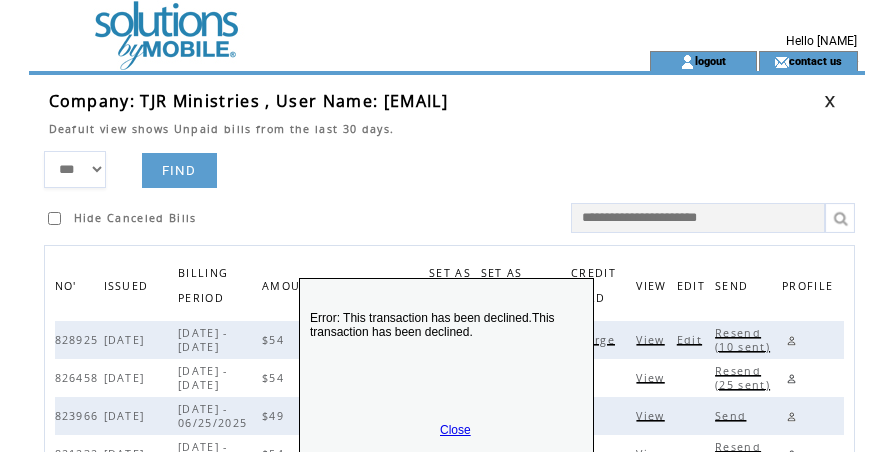 drag, startPoint x: 448, startPoint y: 422, endPoint x: 504, endPoint y: 403, distance: 59.135437 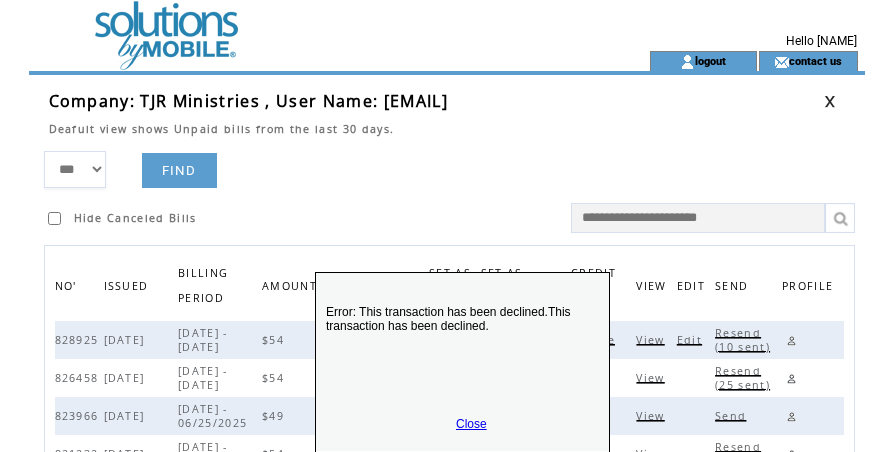 click on "Close" at bounding box center [471, 424] 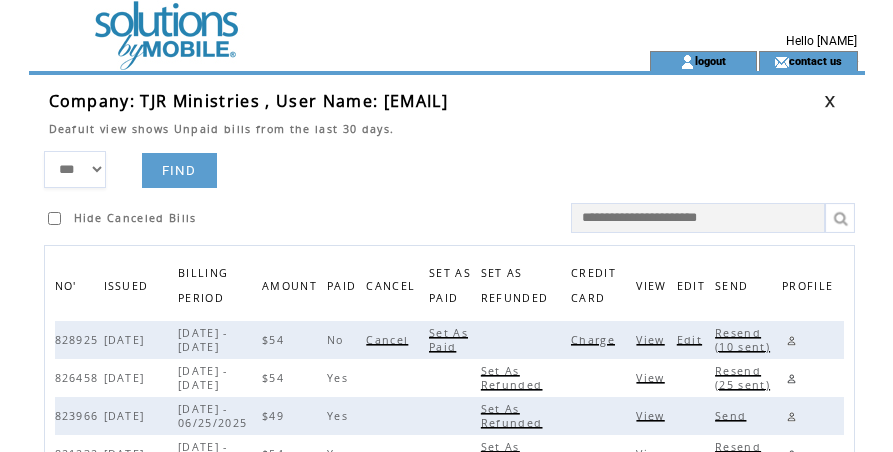 drag, startPoint x: 384, startPoint y: 101, endPoint x: 680, endPoint y: 91, distance: 296.16888 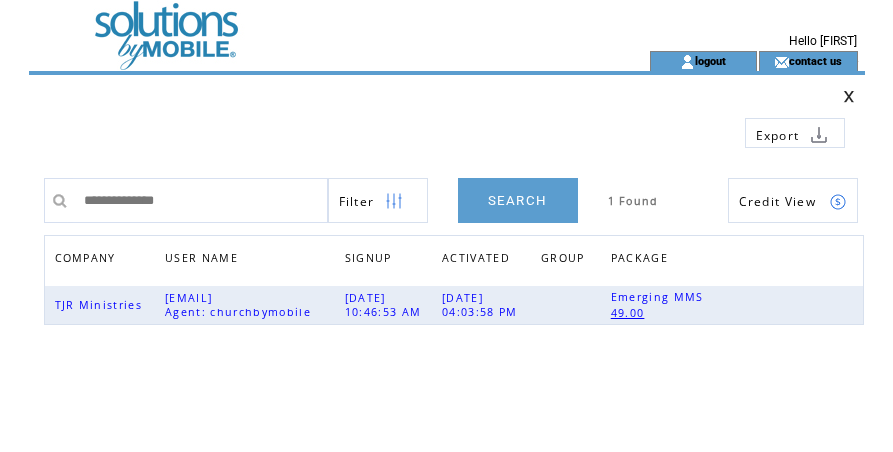 scroll, scrollTop: 0, scrollLeft: 0, axis: both 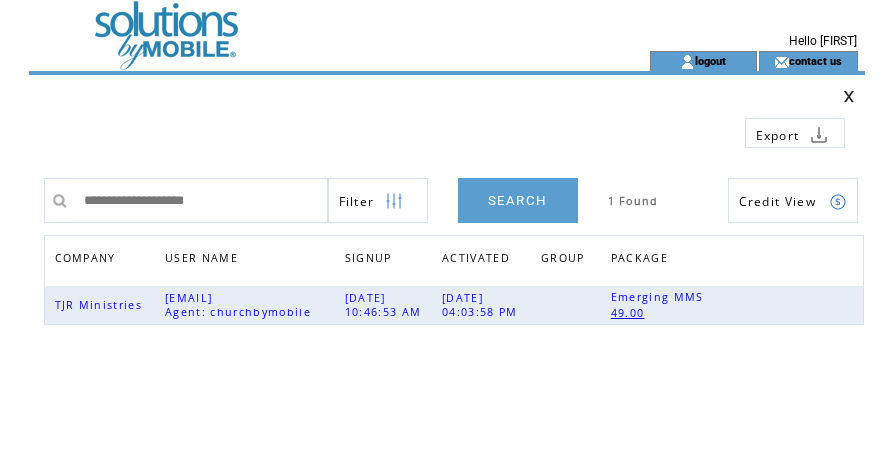 type on "**********" 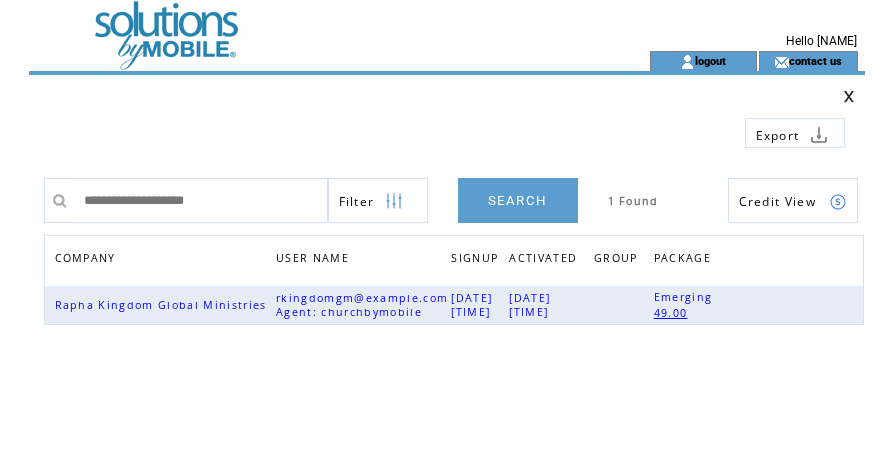 scroll, scrollTop: 0, scrollLeft: 0, axis: both 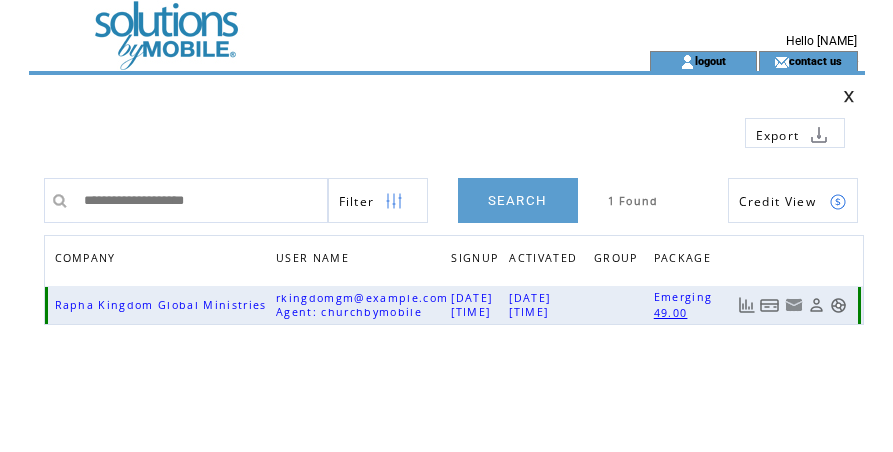 click at bounding box center [770, 305] 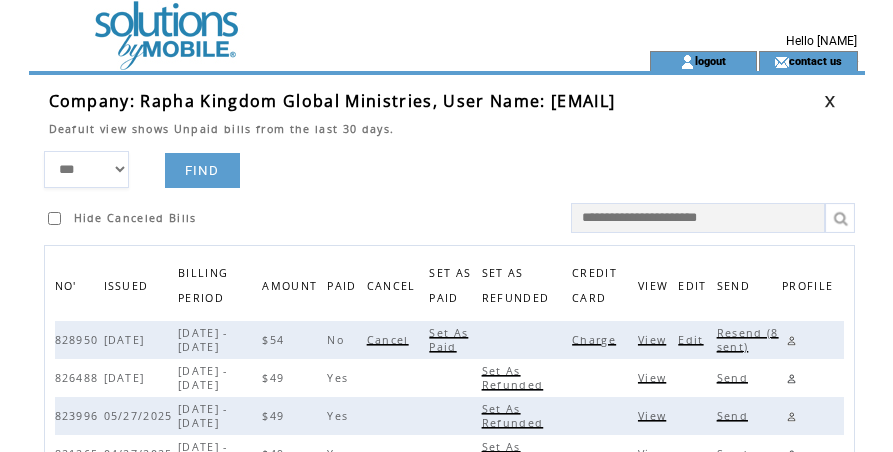 scroll, scrollTop: 0, scrollLeft: 0, axis: both 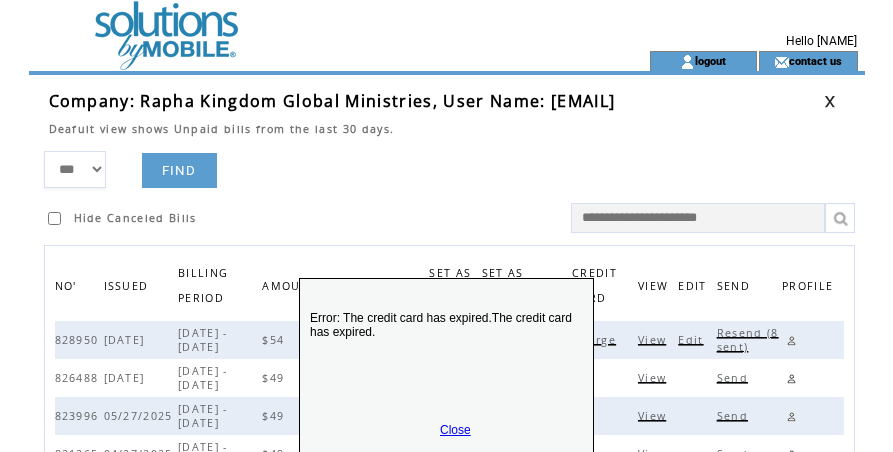 click on "Close" at bounding box center (455, 430) 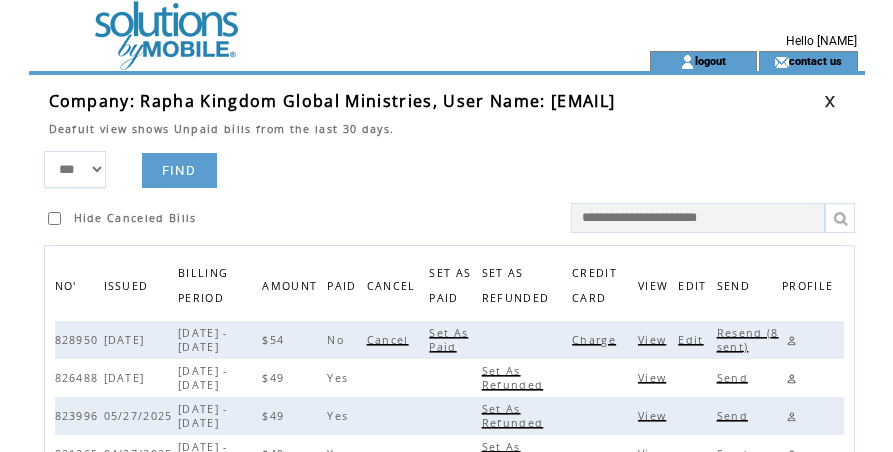 click on "Resend (8 sent)" at bounding box center [748, 340] 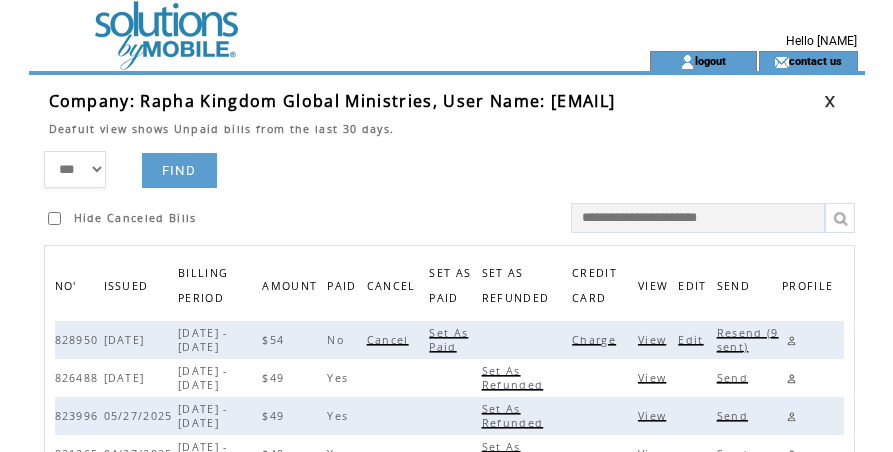 drag, startPoint x: 435, startPoint y: 129, endPoint x: 564, endPoint y: 117, distance: 129.55693 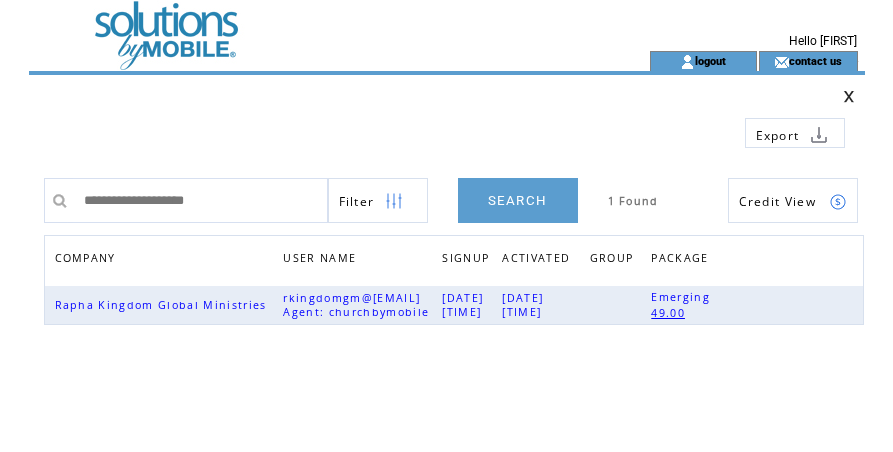 scroll, scrollTop: 0, scrollLeft: 0, axis: both 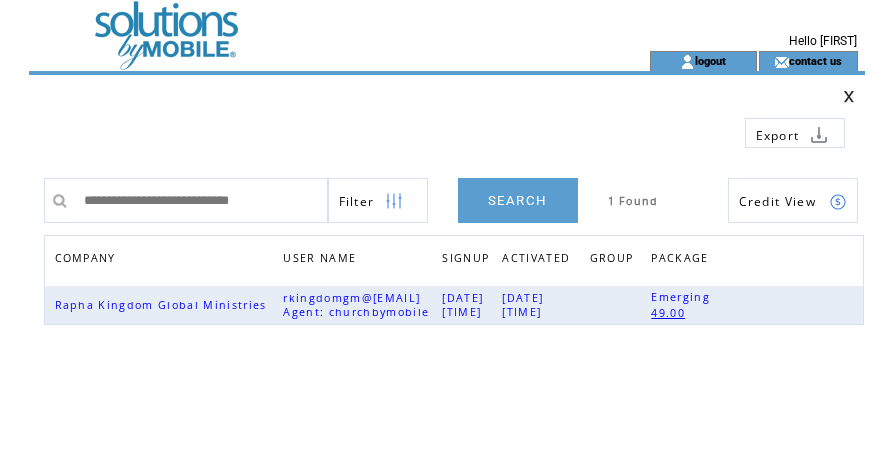 type on "**********" 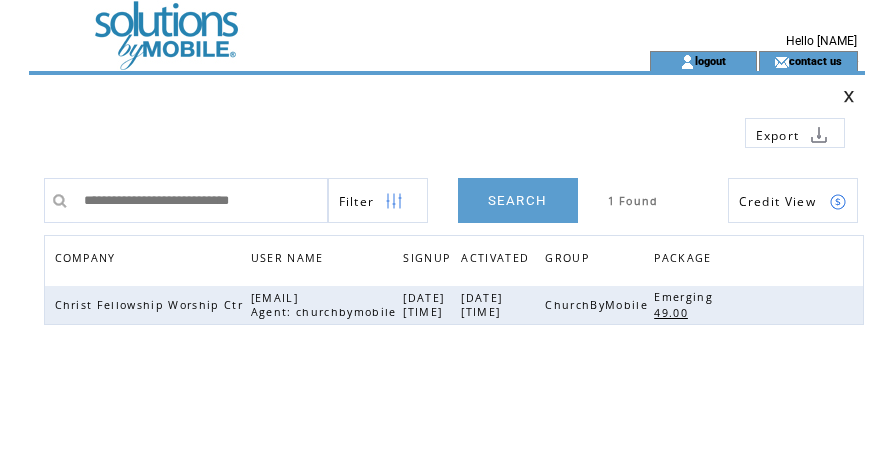 scroll, scrollTop: 0, scrollLeft: 0, axis: both 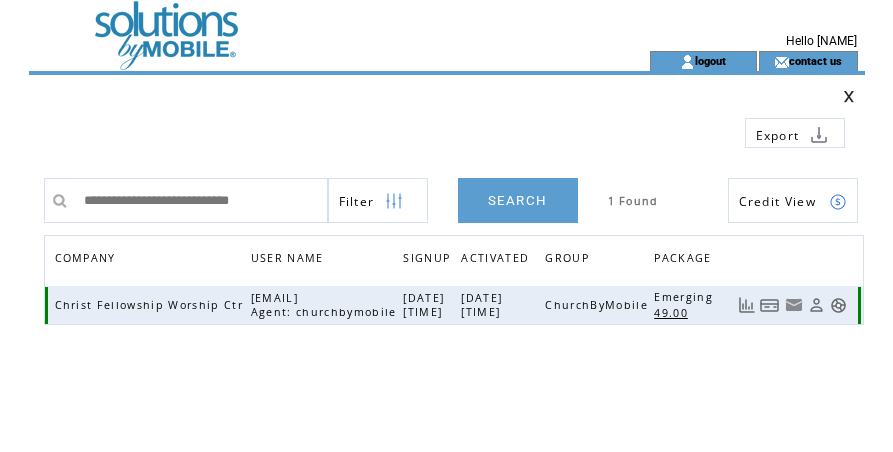 click at bounding box center (770, 305) 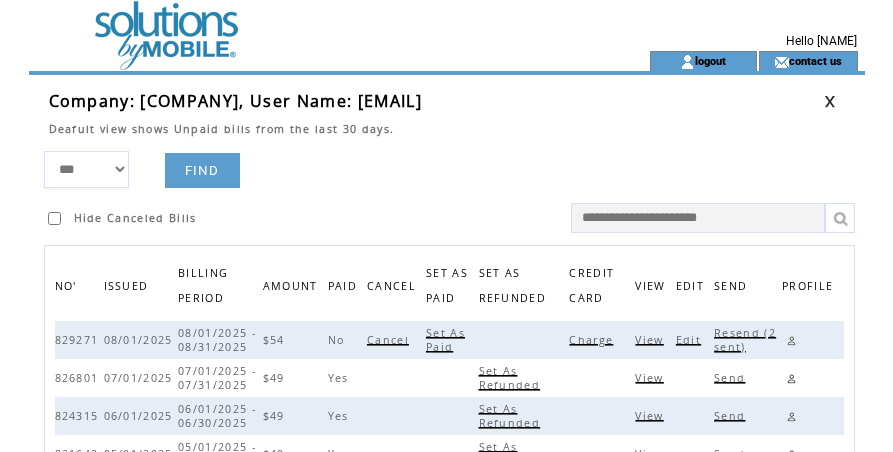 scroll, scrollTop: 0, scrollLeft: 0, axis: both 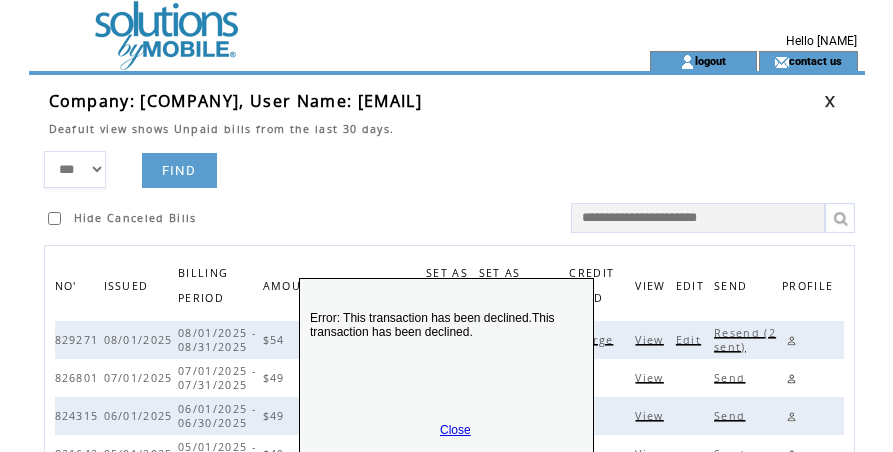 click on "Close" at bounding box center (455, 430) 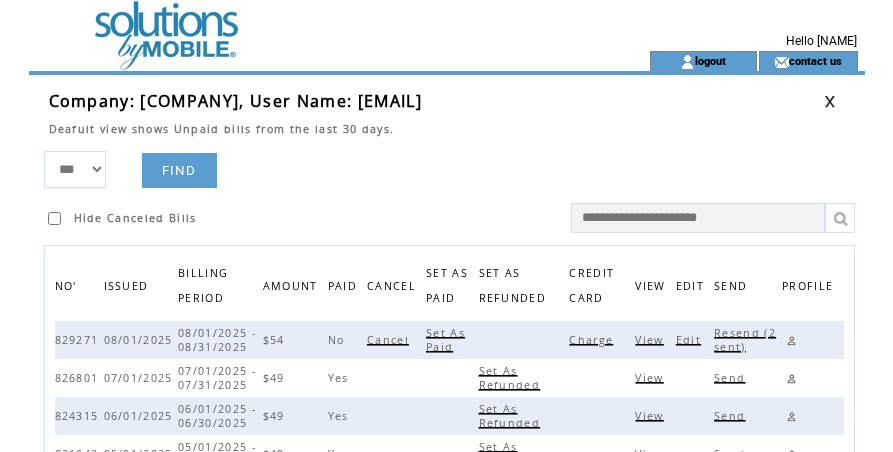 click on "Resend (2 sent)" at bounding box center [745, 340] 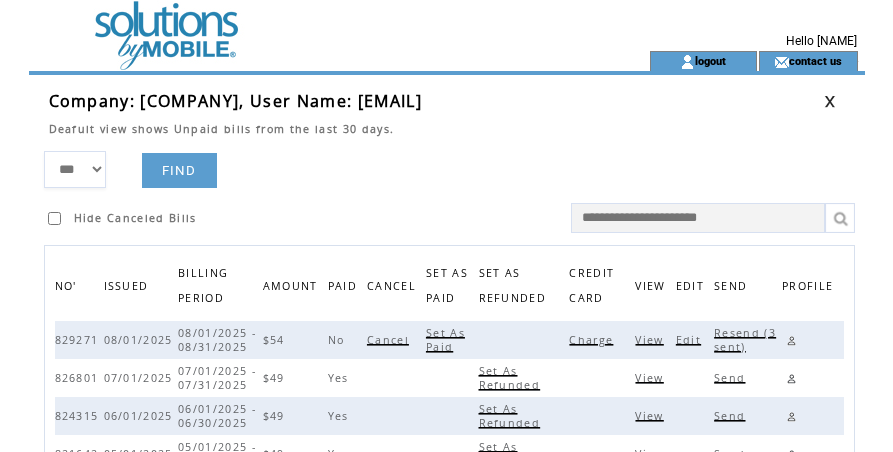 click at bounding box center [791, 340] 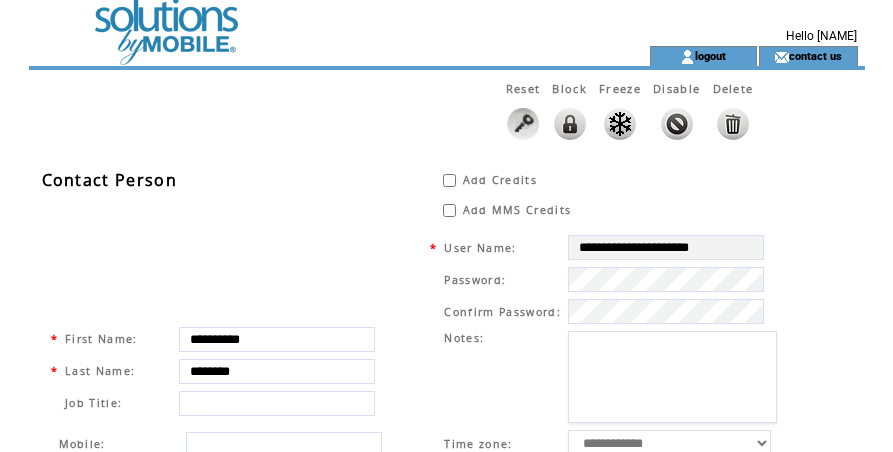 scroll, scrollTop: 6, scrollLeft: 0, axis: vertical 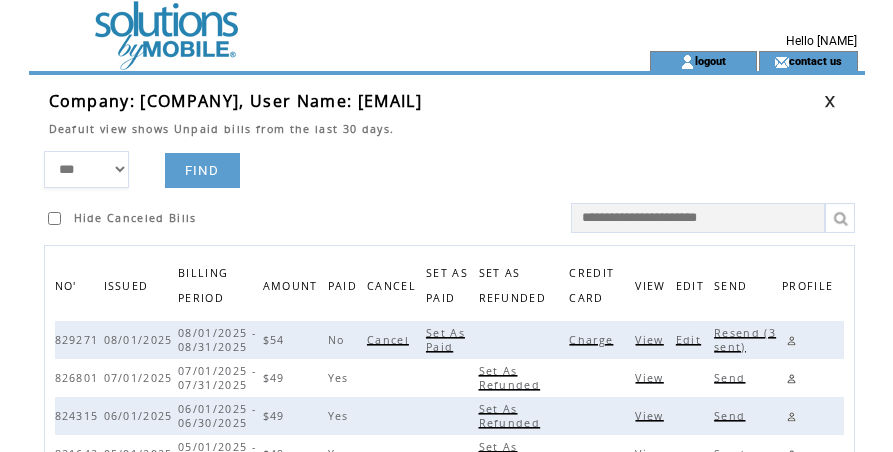 drag, startPoint x: 415, startPoint y: 19, endPoint x: 516, endPoint y: 45, distance: 104.292854 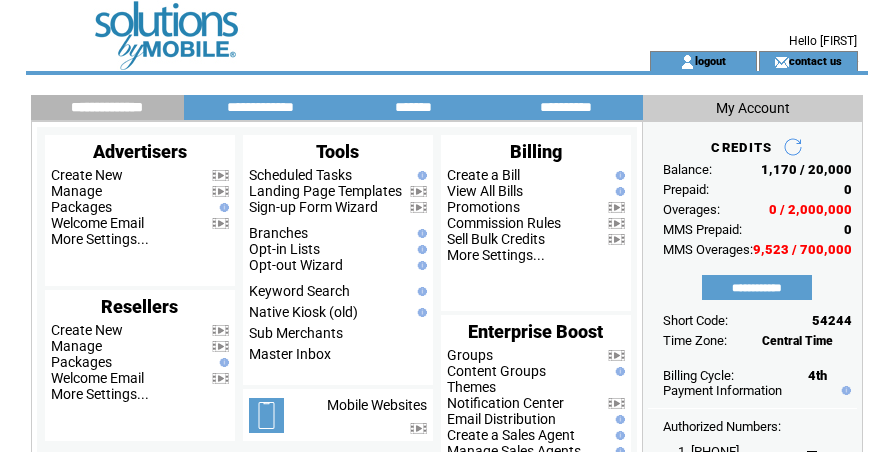 scroll, scrollTop: 0, scrollLeft: 0, axis: both 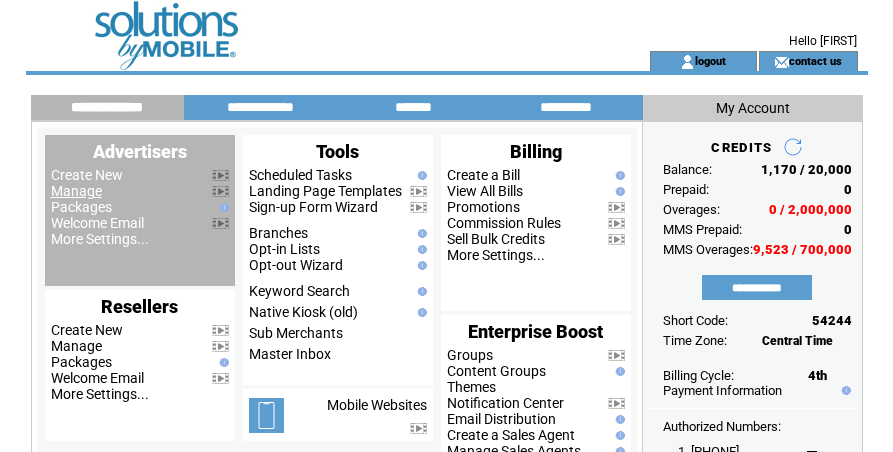 click on "Manage" at bounding box center [76, 191] 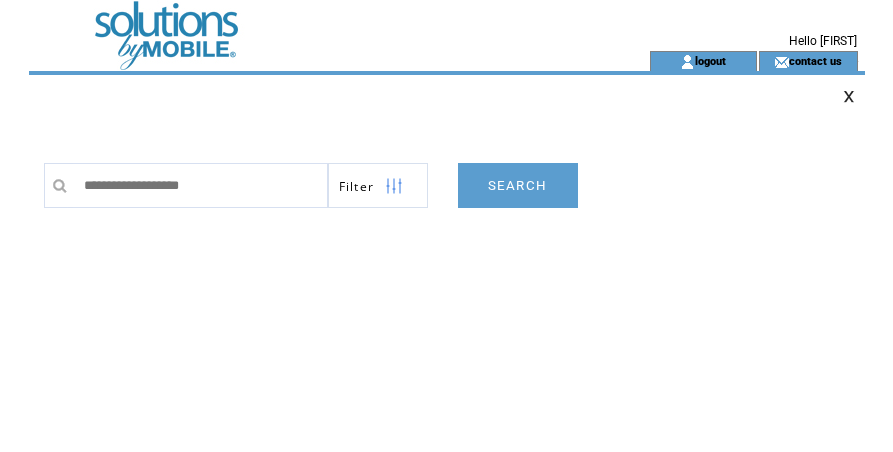 scroll, scrollTop: 0, scrollLeft: 0, axis: both 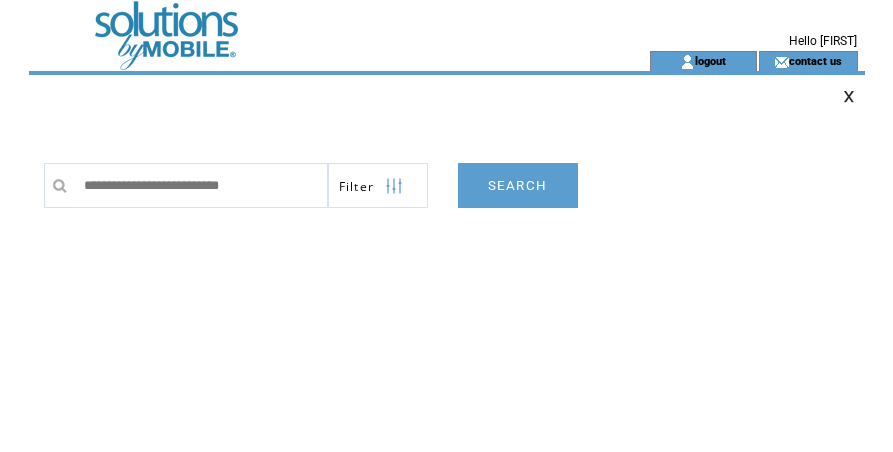 type on "**********" 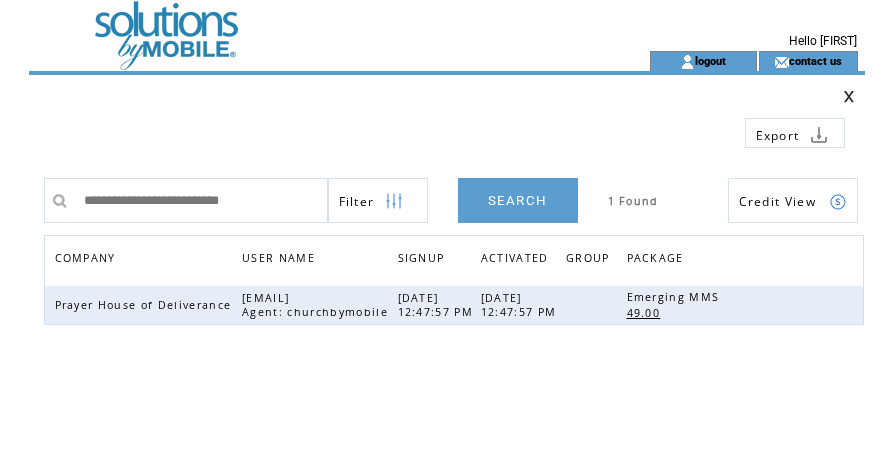 scroll, scrollTop: 0, scrollLeft: 0, axis: both 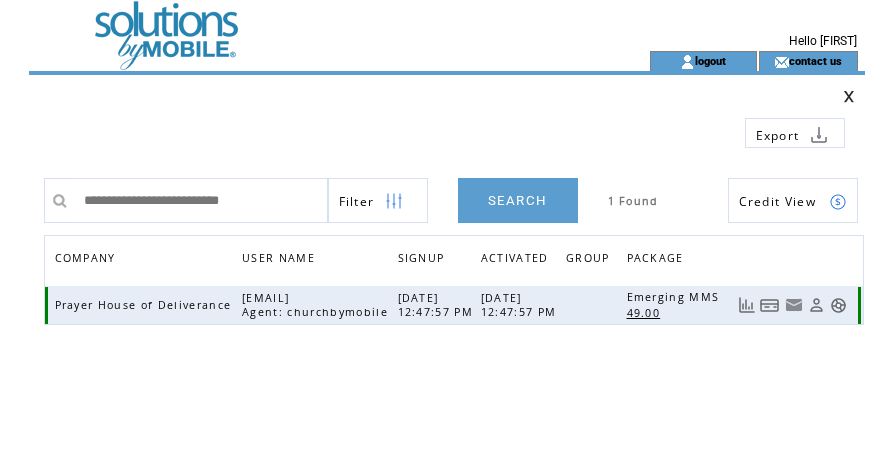 click at bounding box center (770, 305) 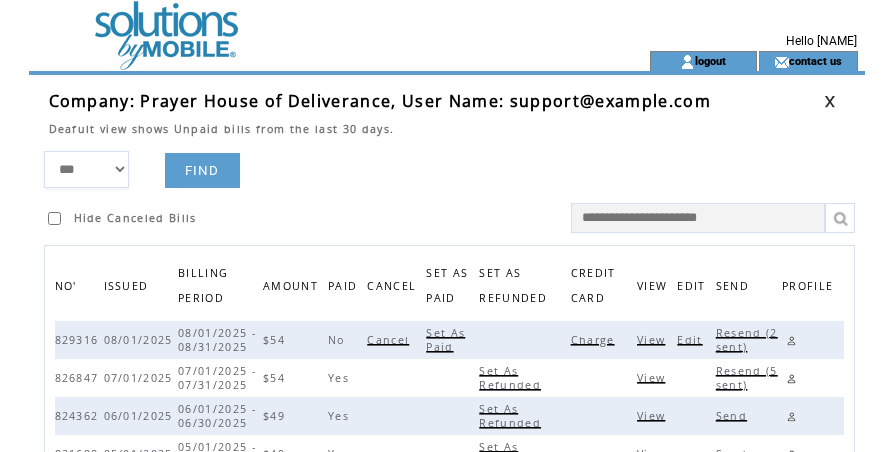 scroll, scrollTop: 0, scrollLeft: 0, axis: both 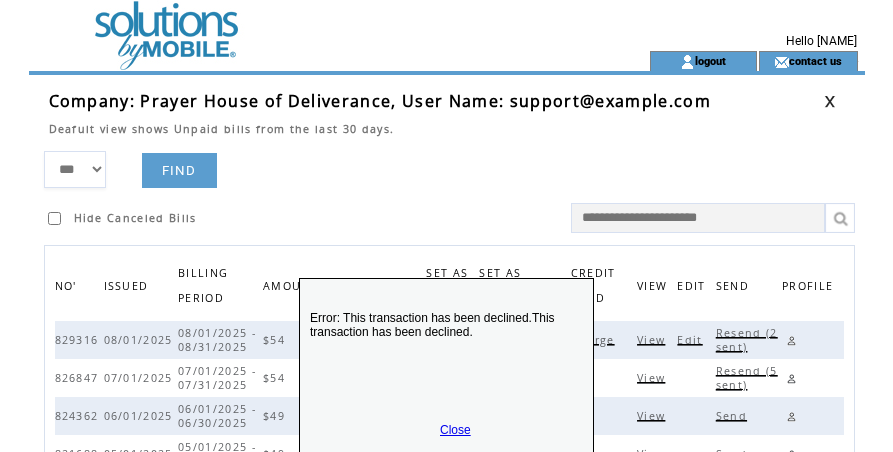 click on "Error: This transaction has been declined.This transaction has been declined. Close" at bounding box center [446, 381] 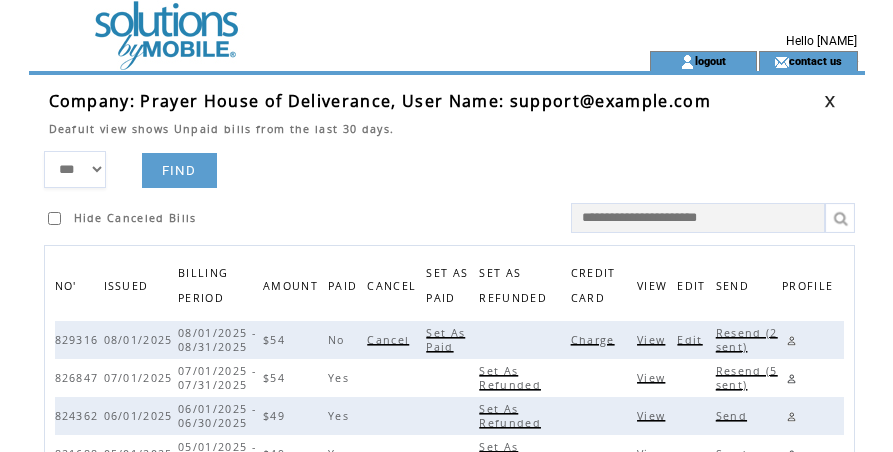 click on "Resend (2 sent)" at bounding box center [747, 340] 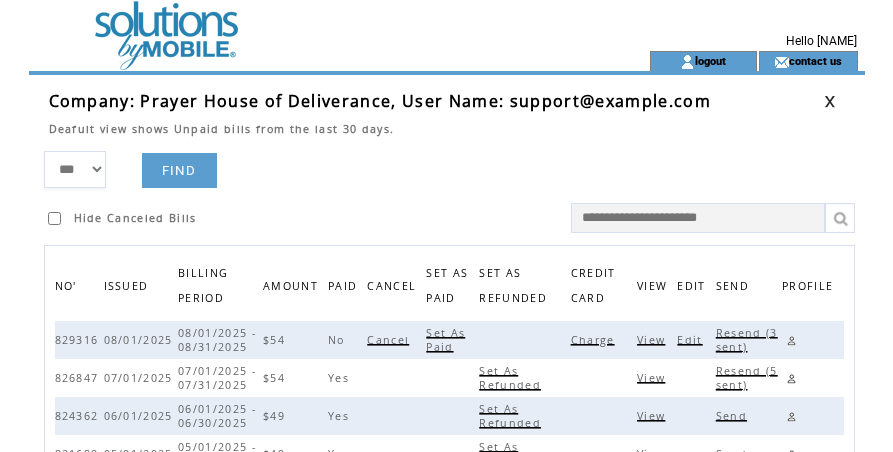 drag, startPoint x: 496, startPoint y: 119, endPoint x: 588, endPoint y: 119, distance: 92 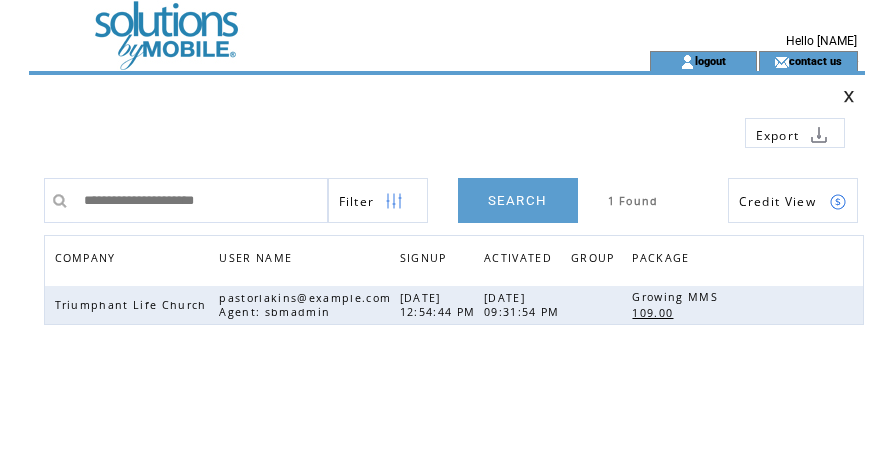 scroll, scrollTop: 0, scrollLeft: 0, axis: both 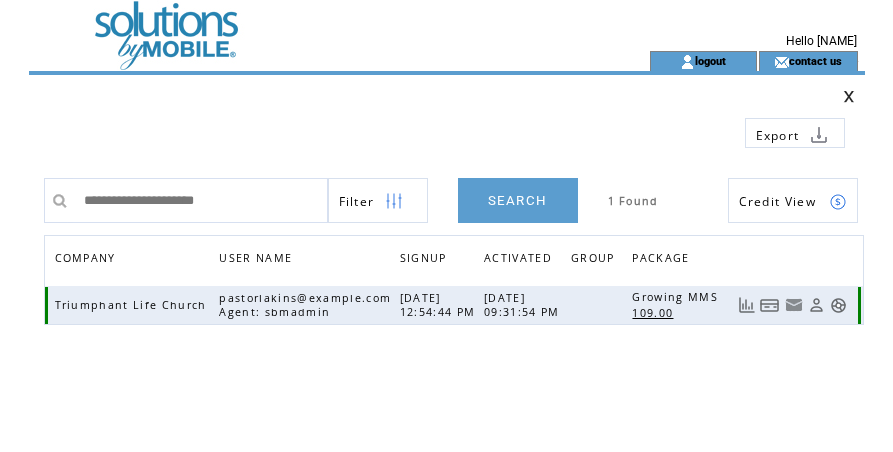 click at bounding box center [770, 305] 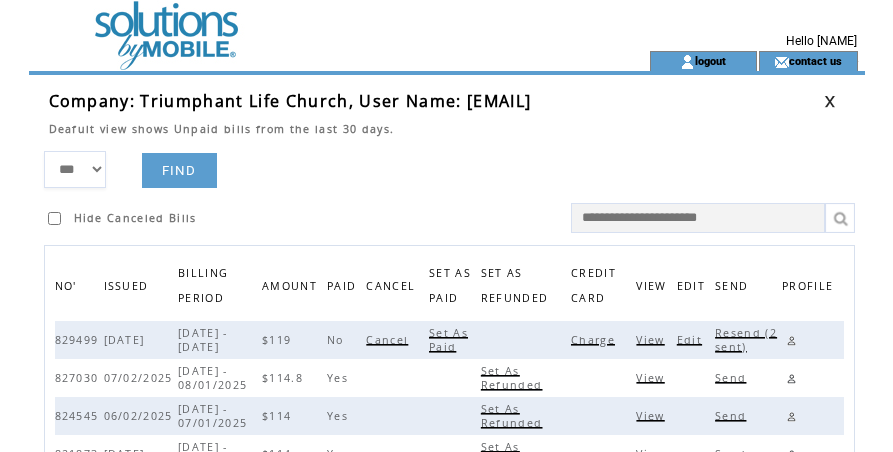 scroll, scrollTop: 0, scrollLeft: 0, axis: both 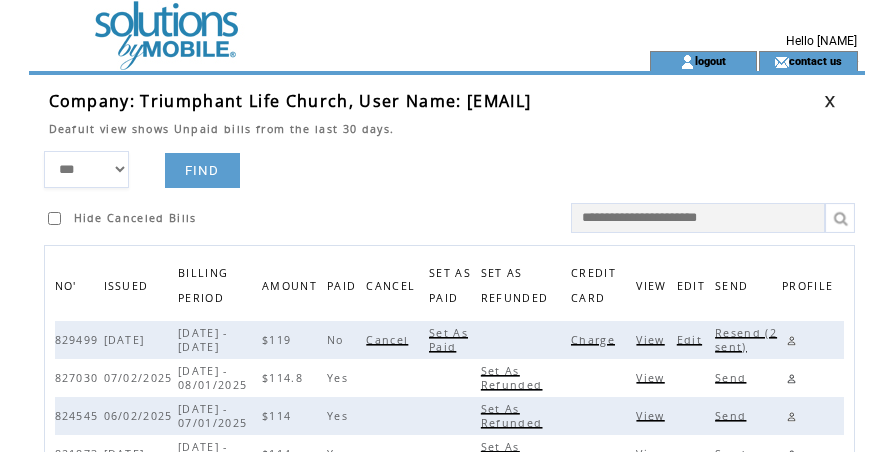click on "Charge" at bounding box center [595, 340] 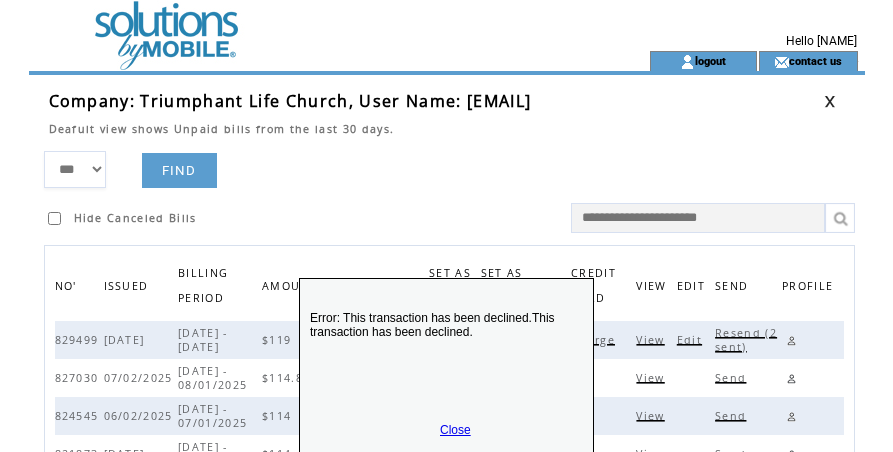 click on "Close" at bounding box center (455, 430) 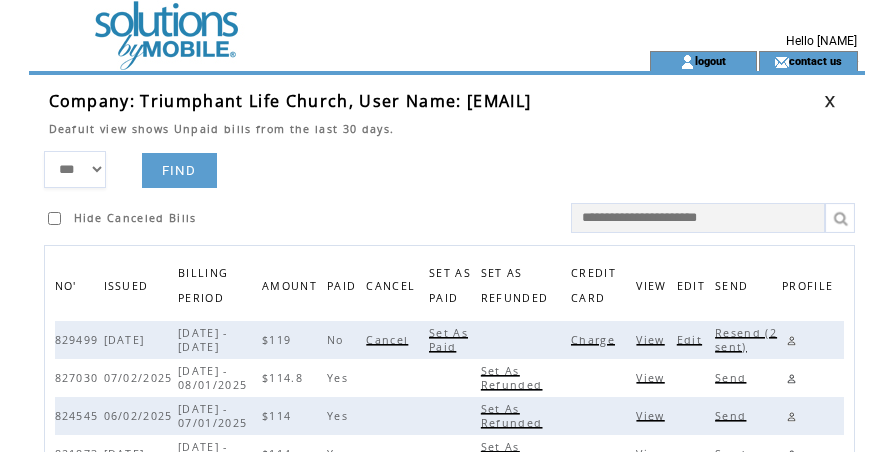 click on "Resend (2 sent)" at bounding box center (746, 340) 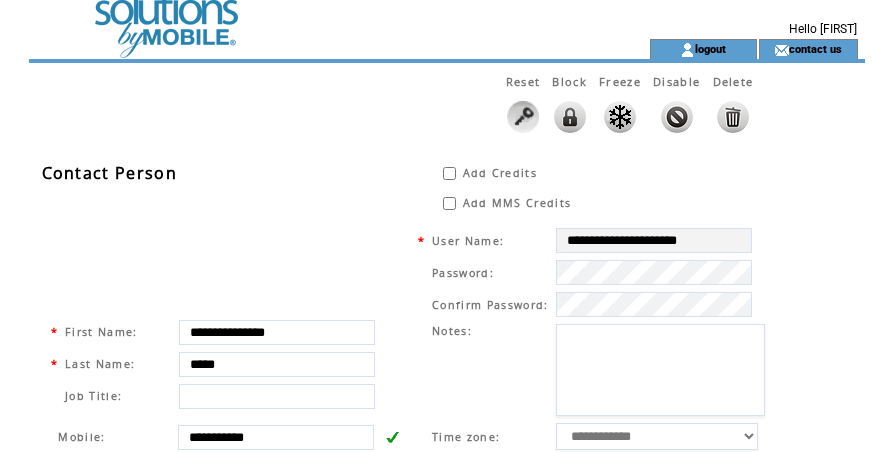 scroll, scrollTop: 12, scrollLeft: 0, axis: vertical 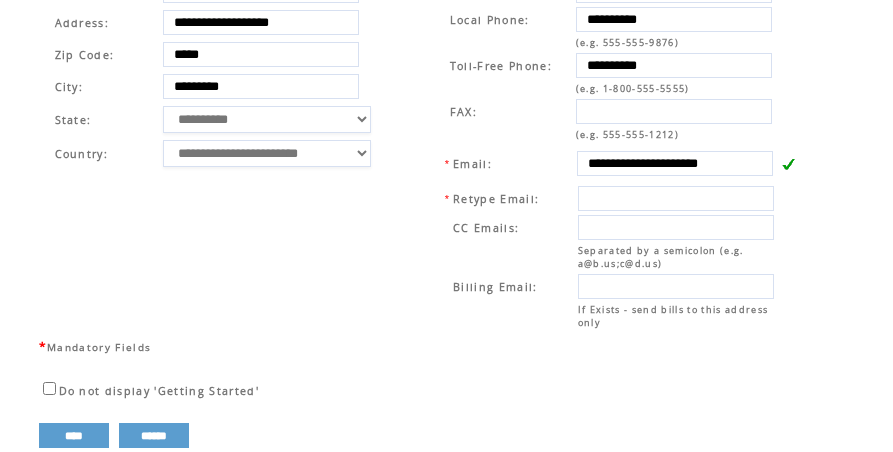 click on "**********" at bounding box center (613, 153) 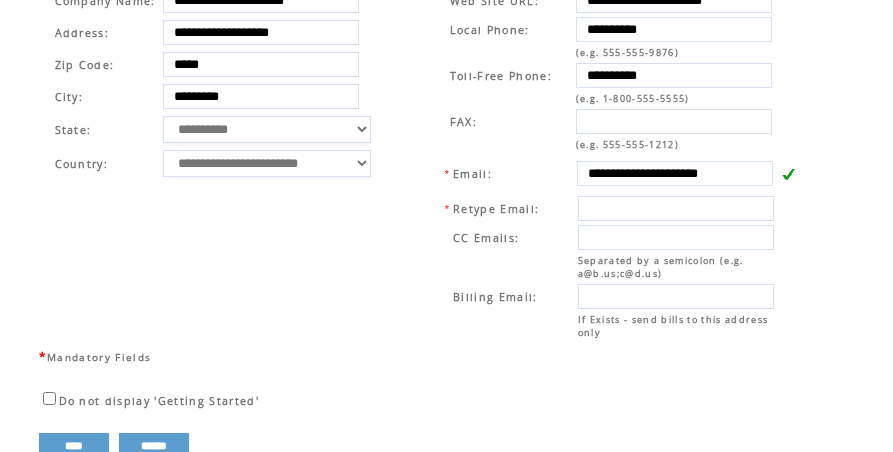 scroll, scrollTop: 766, scrollLeft: 0, axis: vertical 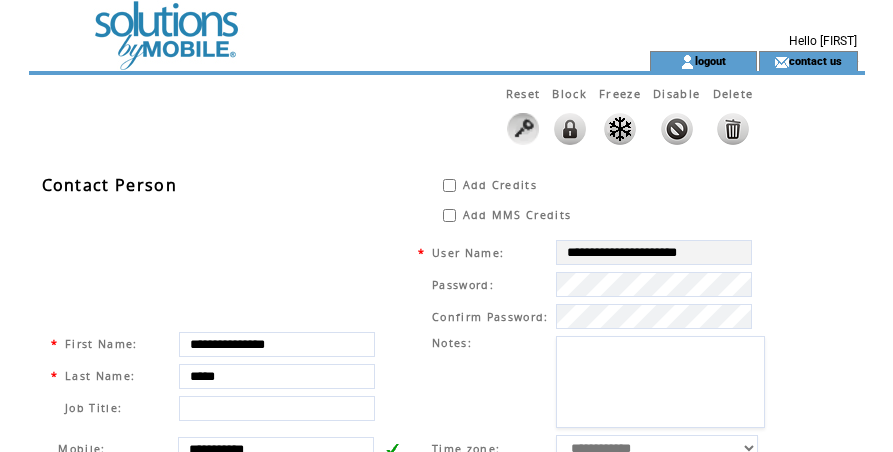 click at bounding box center [303, 61] 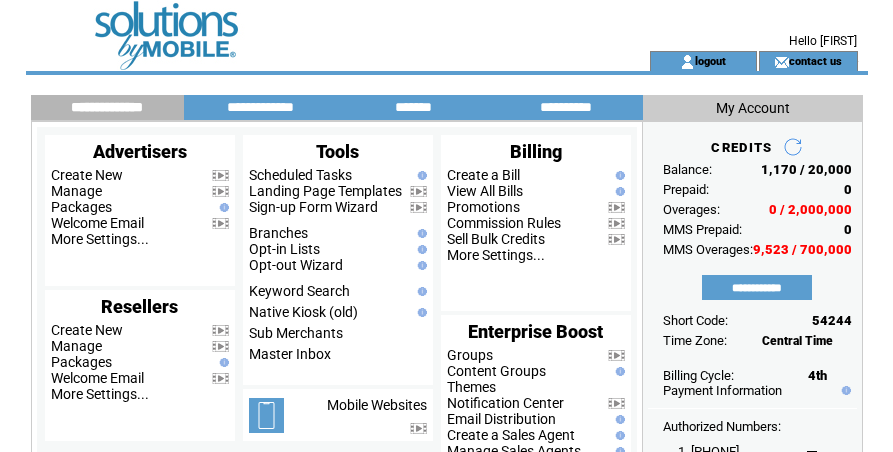 scroll, scrollTop: 0, scrollLeft: 0, axis: both 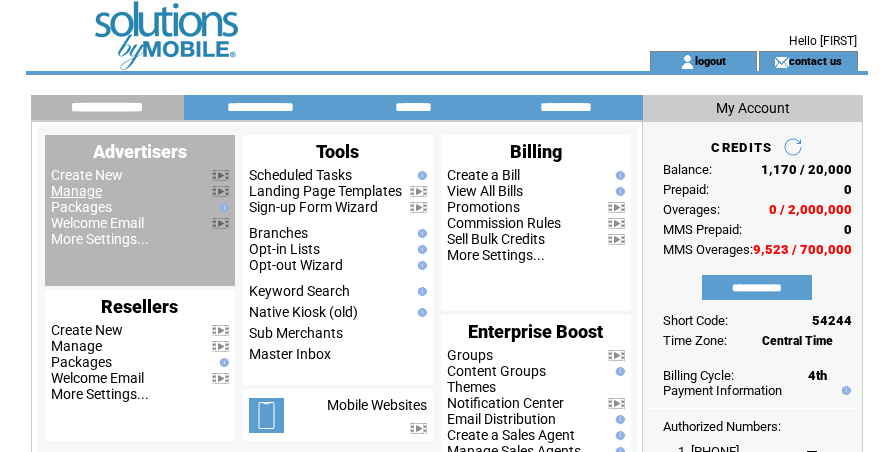 click on "Manage" at bounding box center (76, 191) 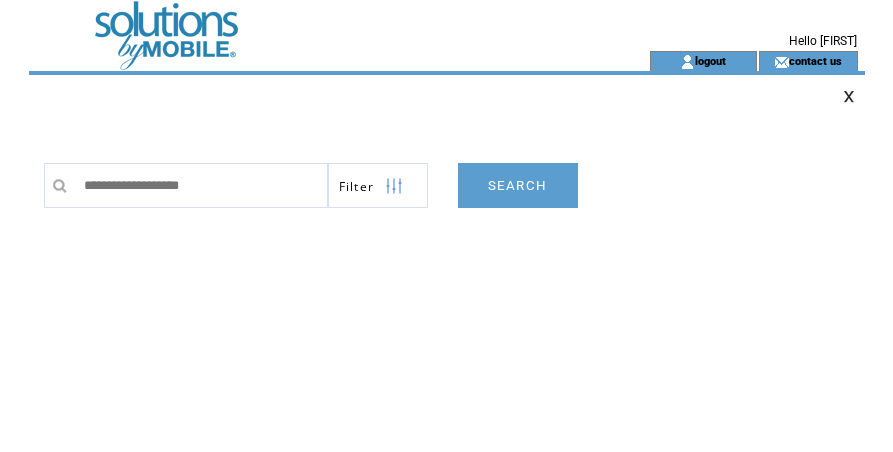 scroll, scrollTop: 0, scrollLeft: 0, axis: both 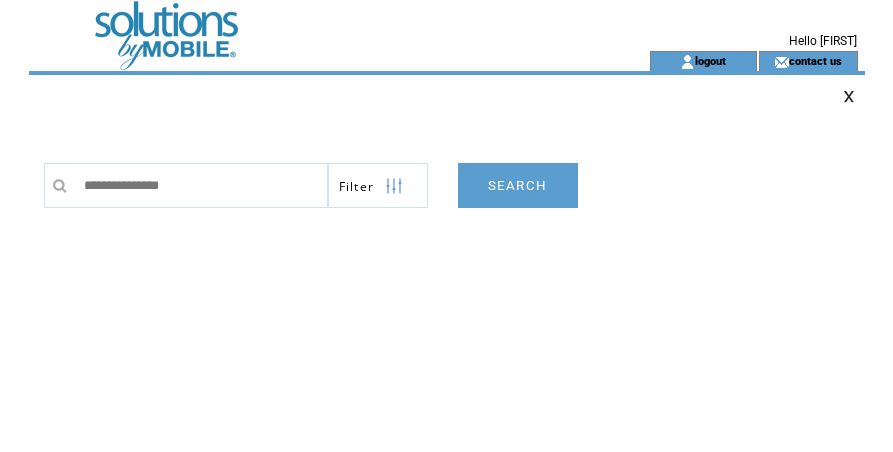 type on "**********" 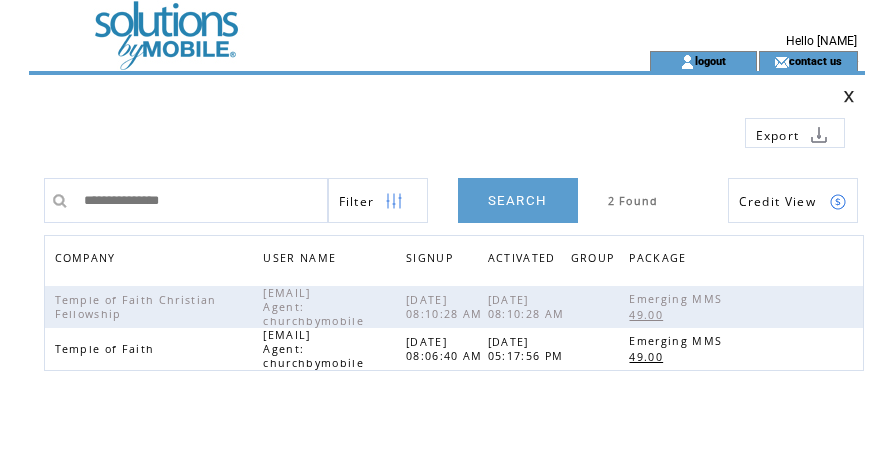 scroll, scrollTop: 0, scrollLeft: 0, axis: both 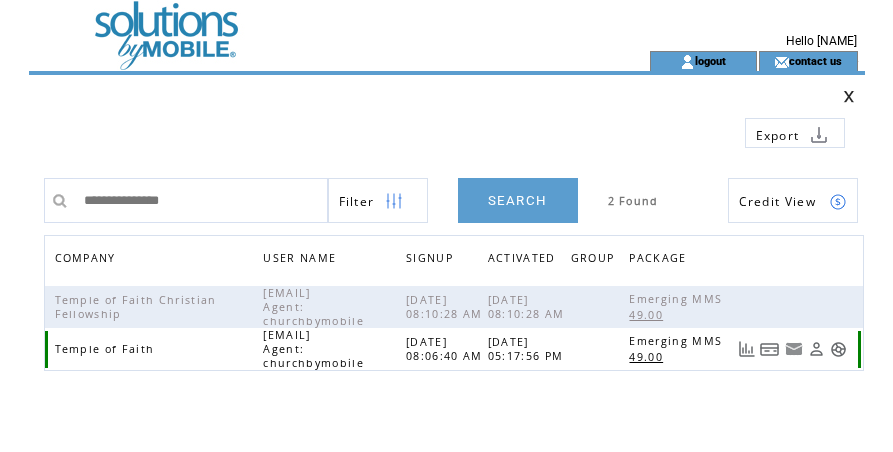 click at bounding box center (770, 349) 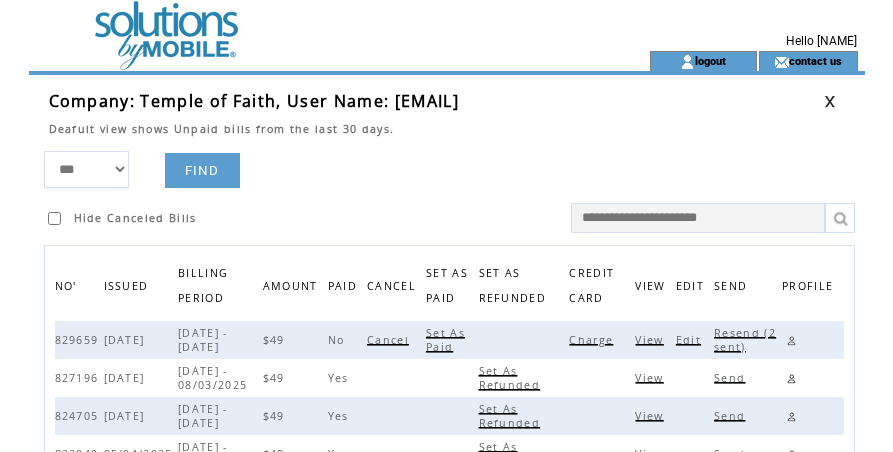 scroll, scrollTop: 0, scrollLeft: 0, axis: both 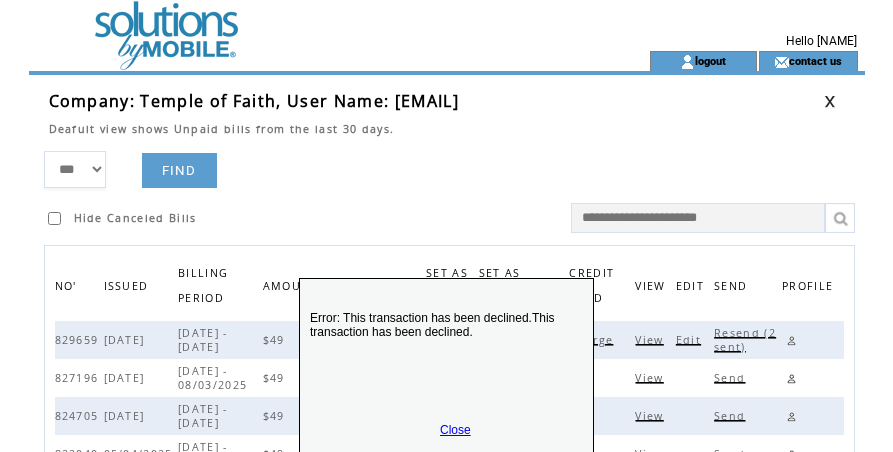 click on "Error: This transaction has been declined.This transaction has been declined. Close" at bounding box center (446, 381) 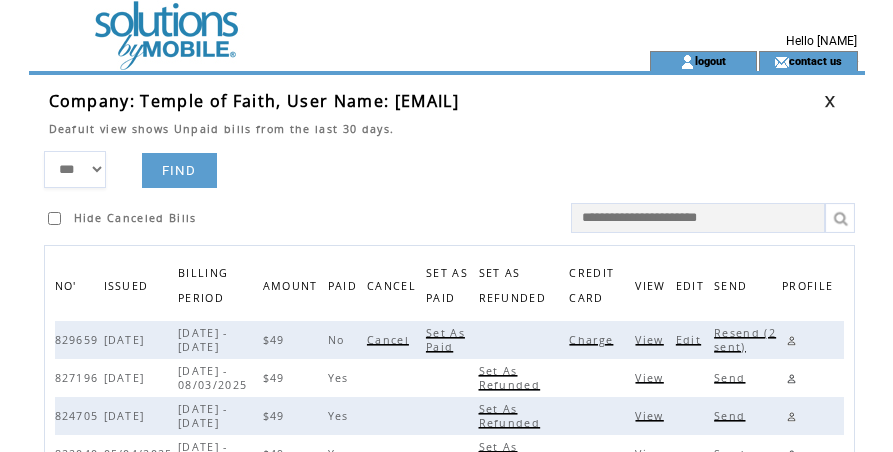 click on "Edit" at bounding box center [691, 340] 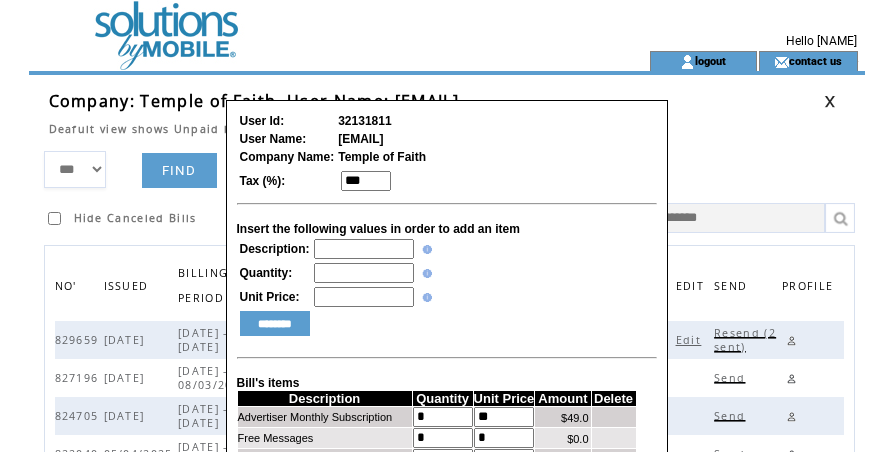 click at bounding box center [364, 249] 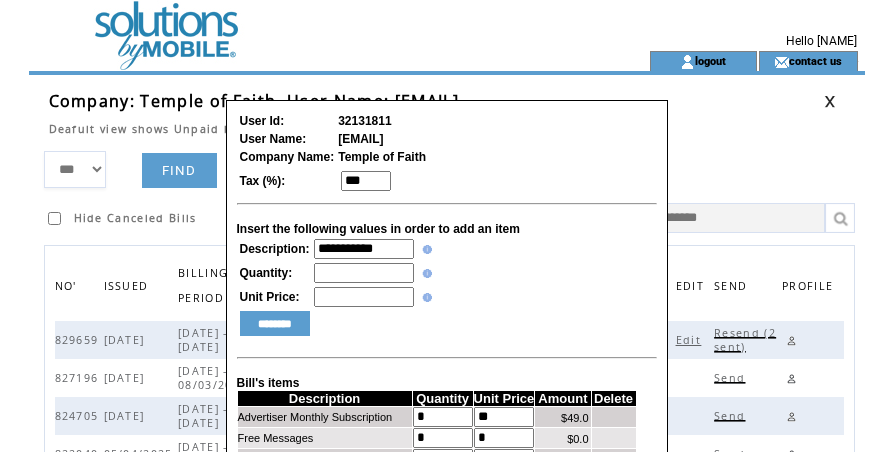 type on "**********" 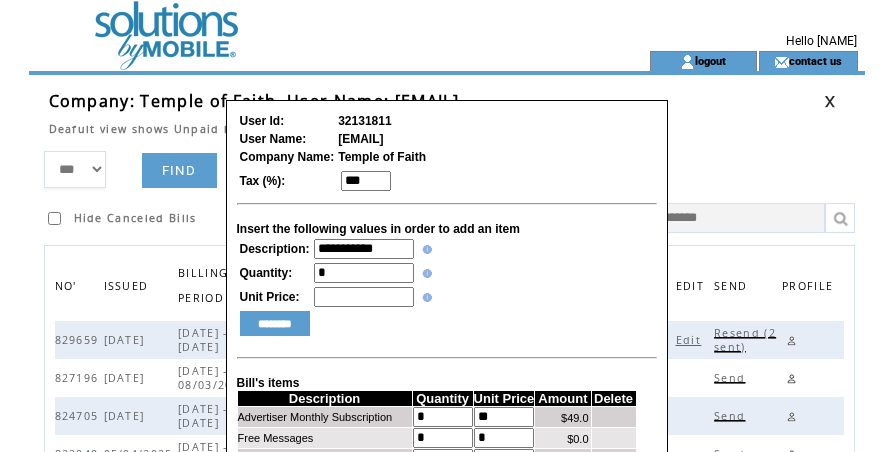 type on "*" 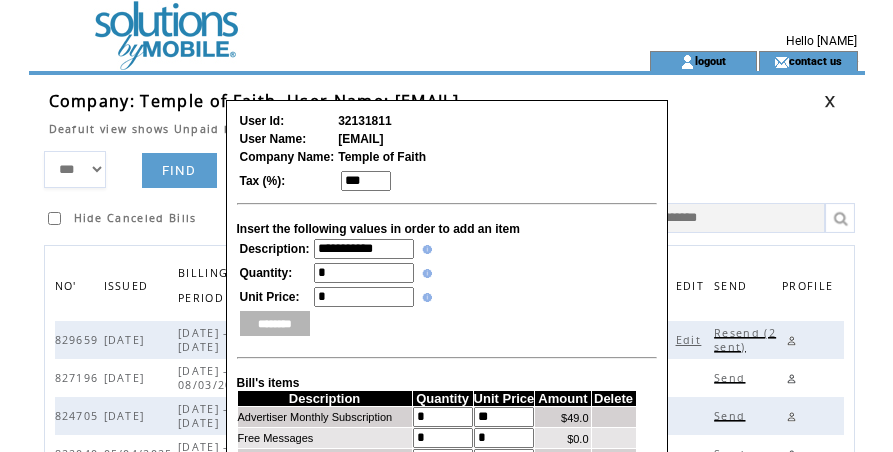 type on "*" 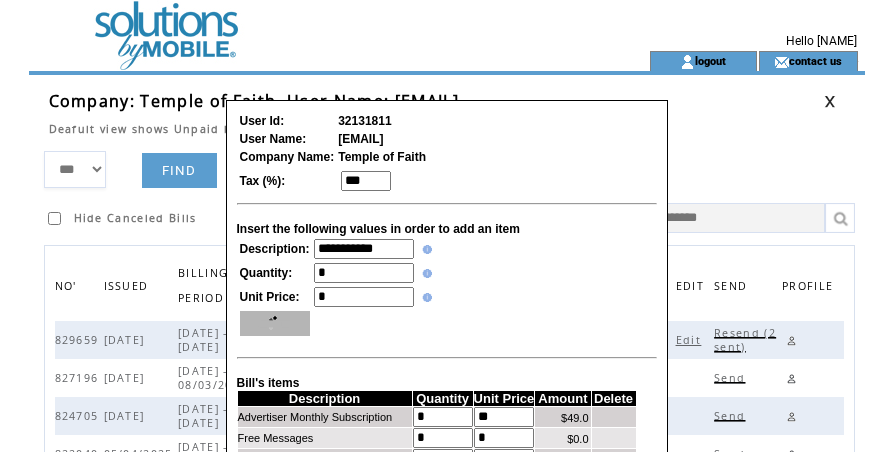 click on "********" at bounding box center (275, 323) 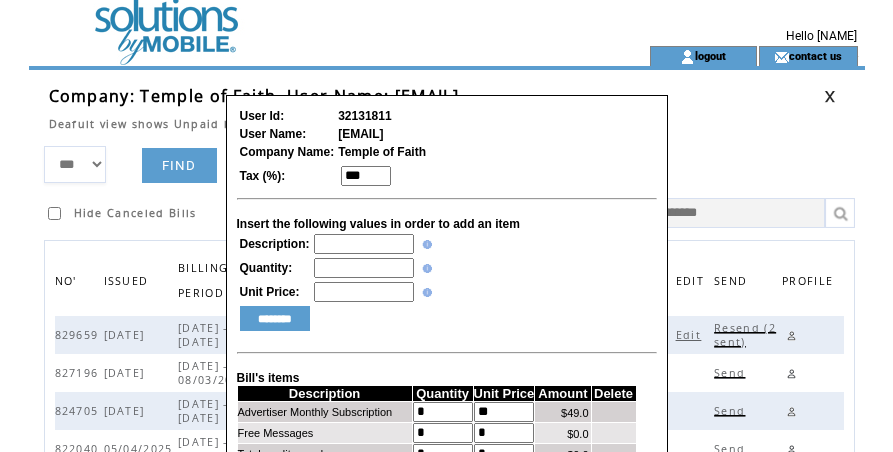 scroll, scrollTop: 6, scrollLeft: 0, axis: vertical 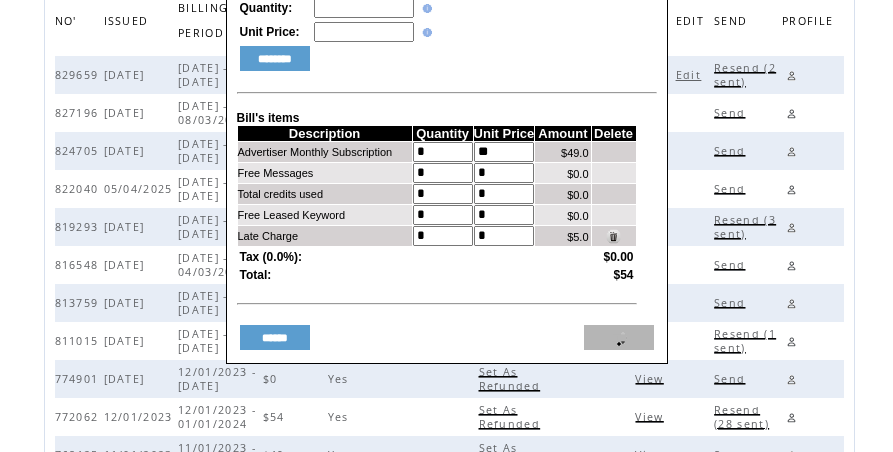 click on "****" at bounding box center [619, 337] 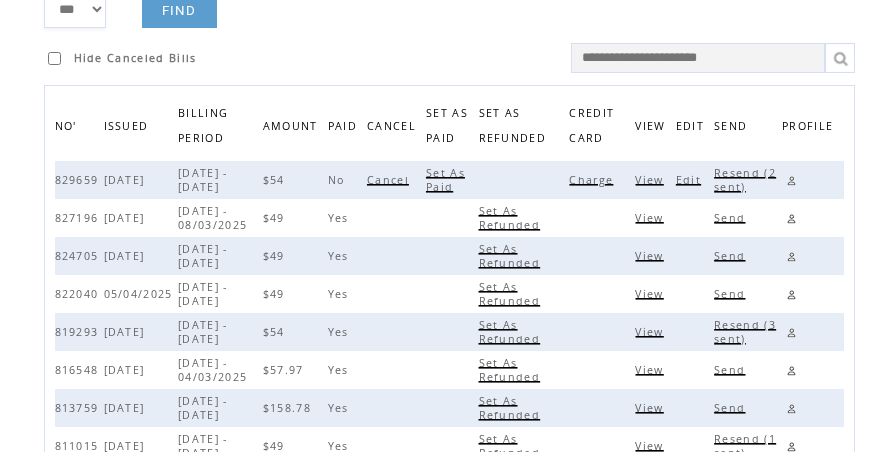 scroll, scrollTop: 0, scrollLeft: 0, axis: both 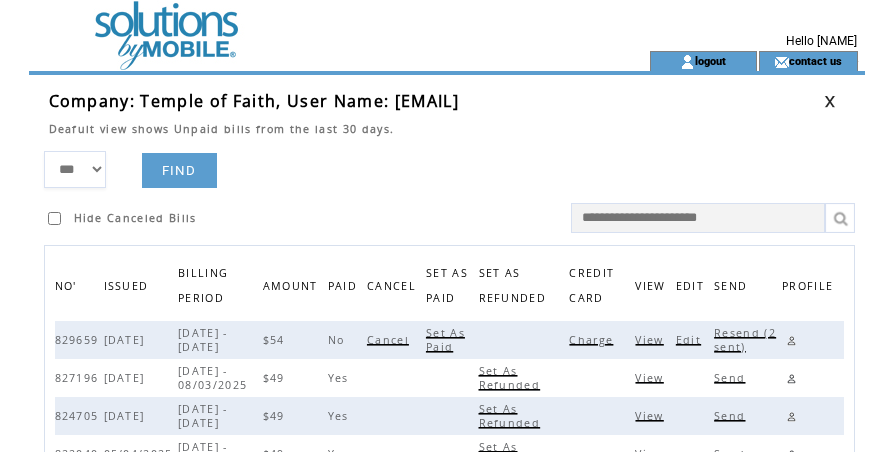 click on "Charge" at bounding box center [593, 340] 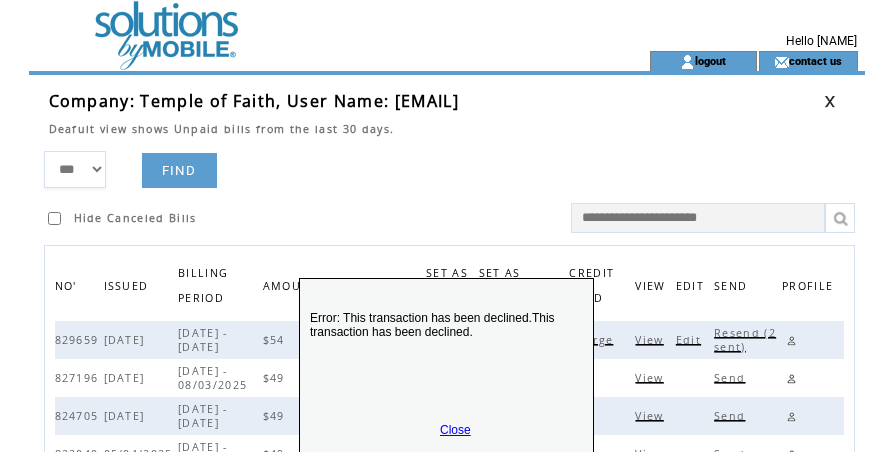 drag, startPoint x: 455, startPoint y: 428, endPoint x: 458, endPoint y: 416, distance: 12.369317 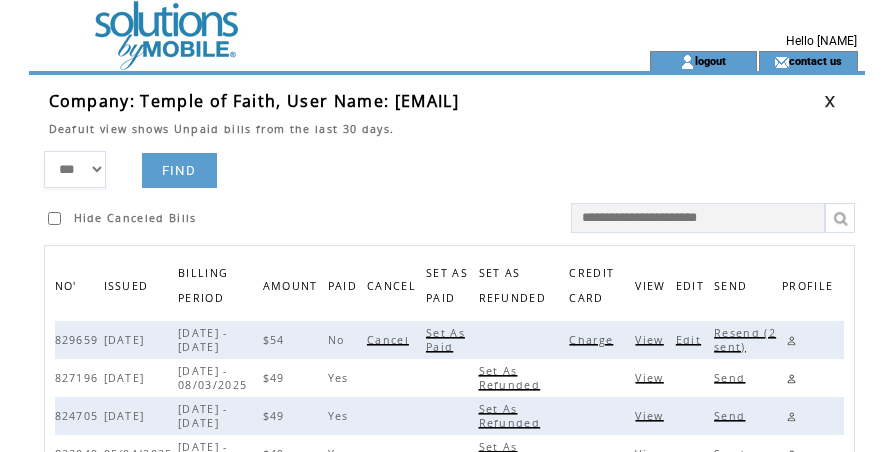 click on "Edit" at bounding box center (691, 340) 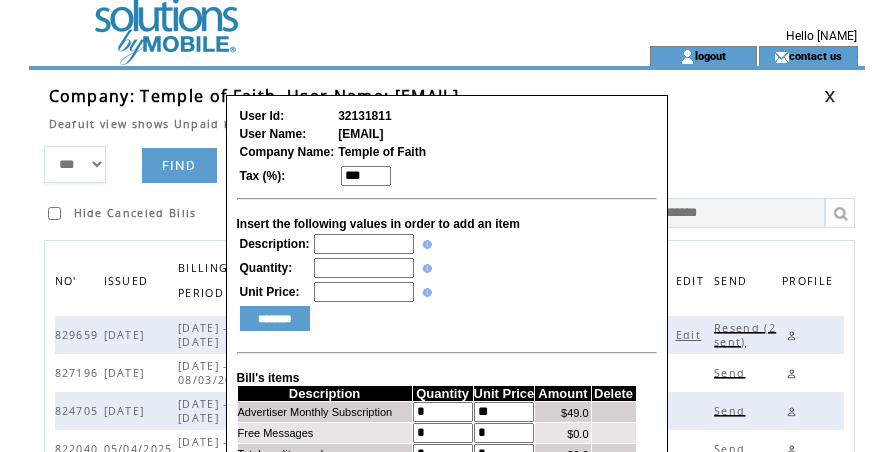 scroll, scrollTop: 6, scrollLeft: 0, axis: vertical 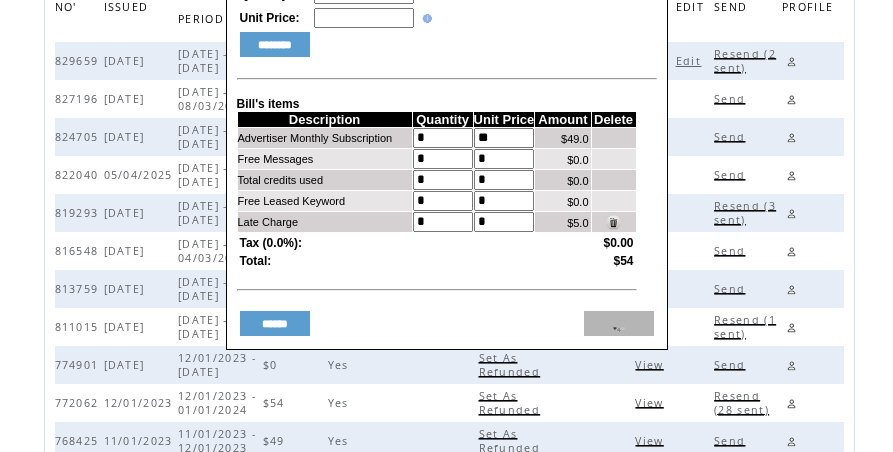 click on "****" at bounding box center (619, 323) 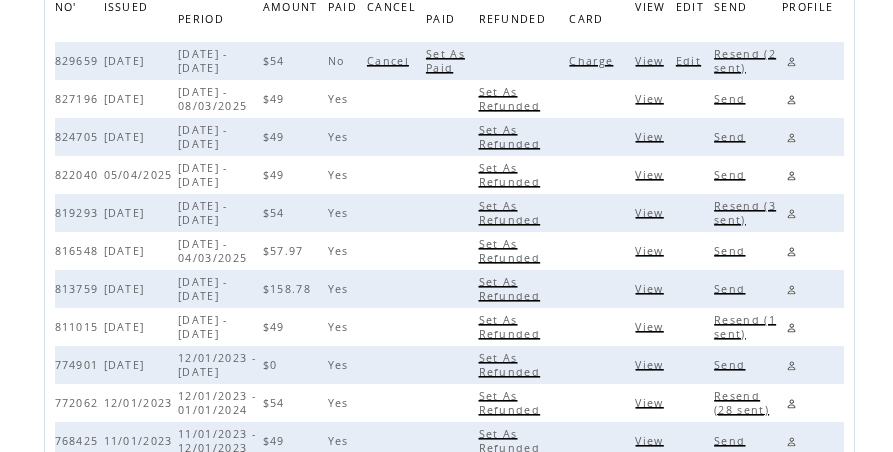 click on "Resend (2 sent)" at bounding box center [745, 61] 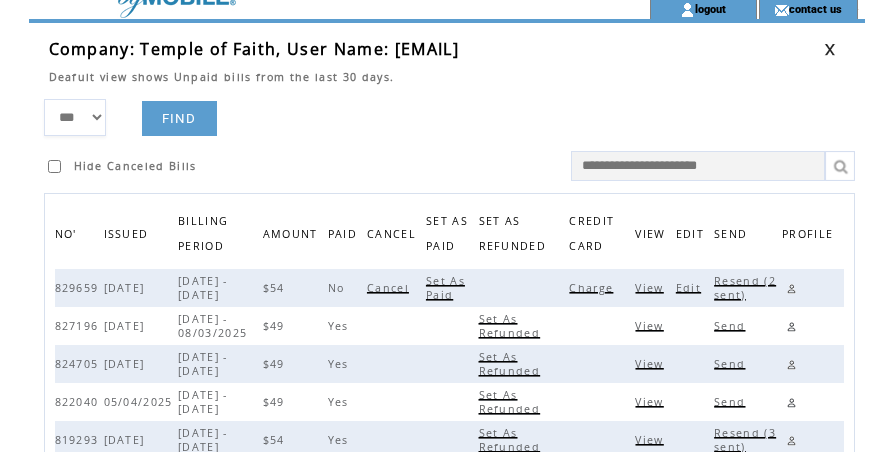 scroll, scrollTop: 25, scrollLeft: 0, axis: vertical 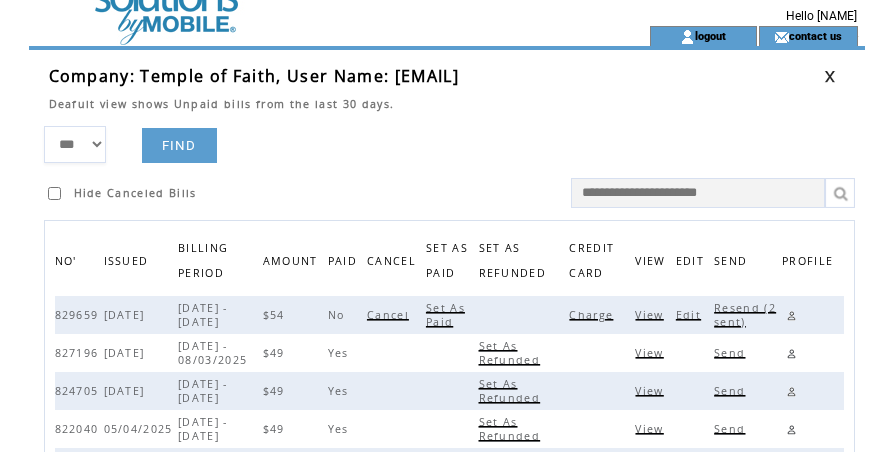 click at bounding box center [791, 315] 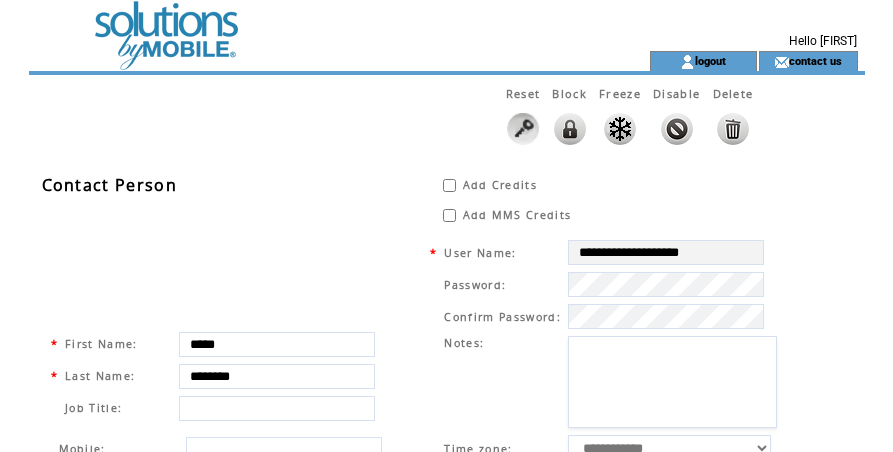 scroll, scrollTop: 0, scrollLeft: 0, axis: both 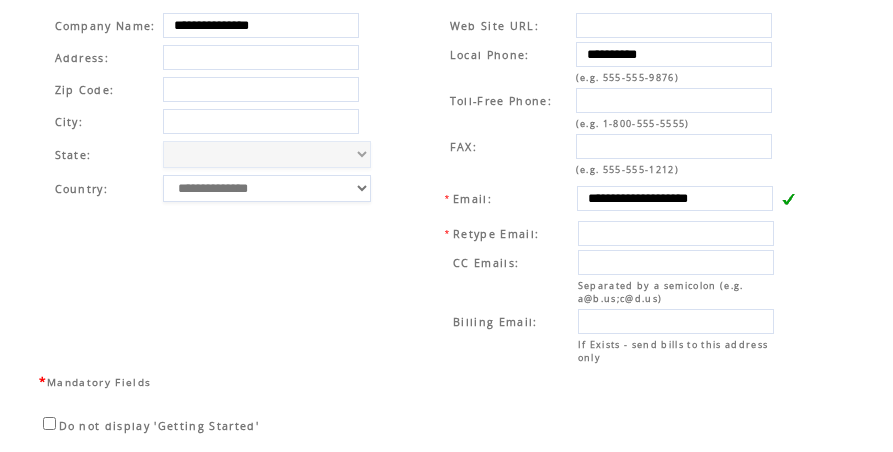 drag, startPoint x: 583, startPoint y: 209, endPoint x: 800, endPoint y: 199, distance: 217.23029 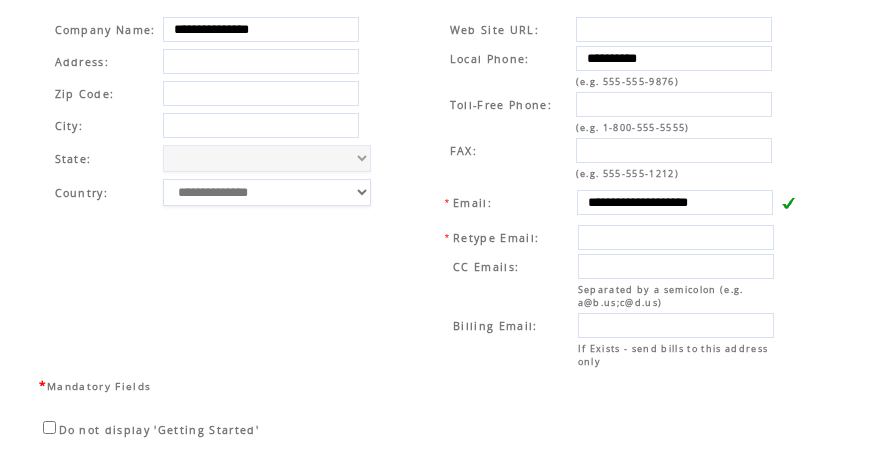 scroll, scrollTop: 735, scrollLeft: 0, axis: vertical 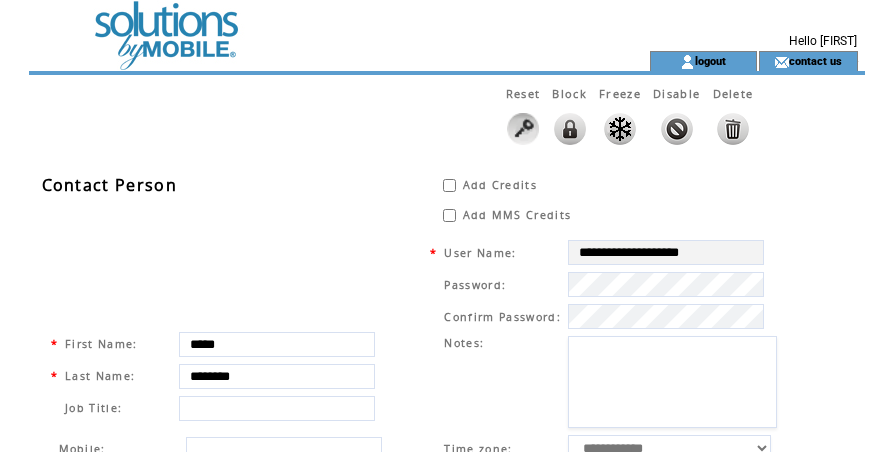 click at bounding box center [303, 25] 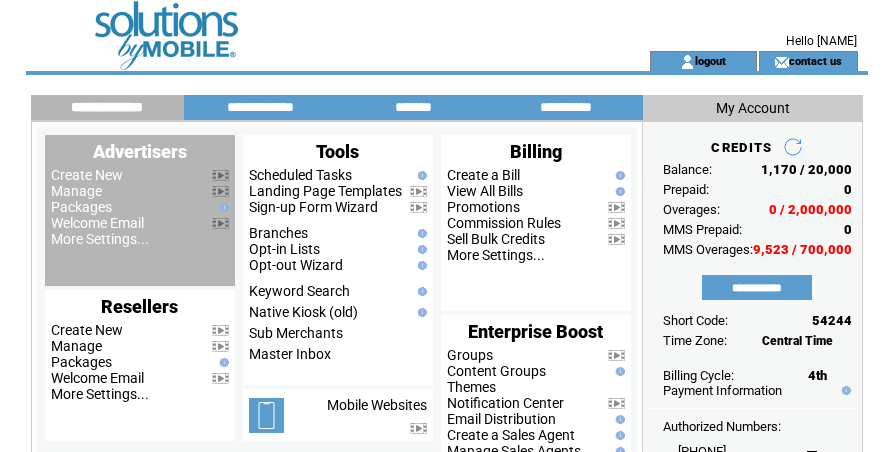 scroll, scrollTop: 0, scrollLeft: 0, axis: both 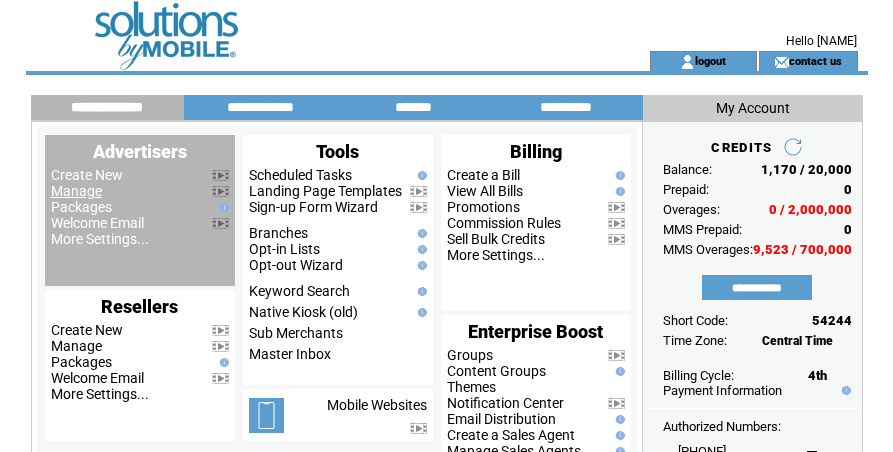click on "Manage" at bounding box center [76, 191] 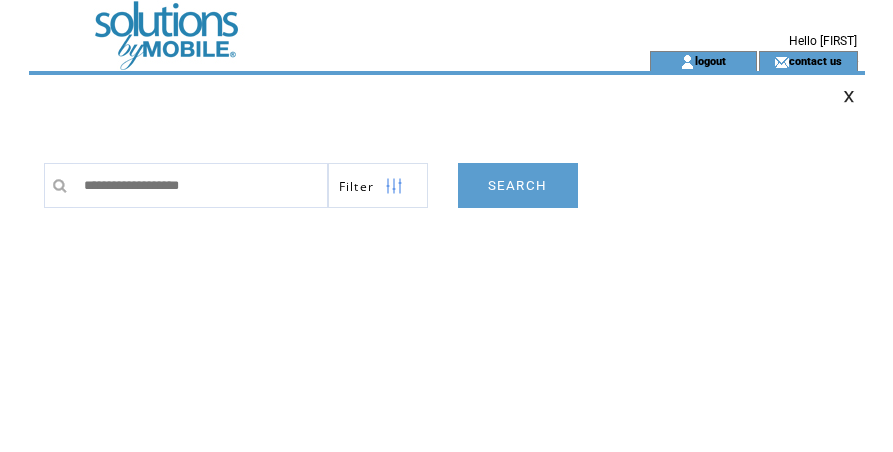 scroll, scrollTop: 0, scrollLeft: 0, axis: both 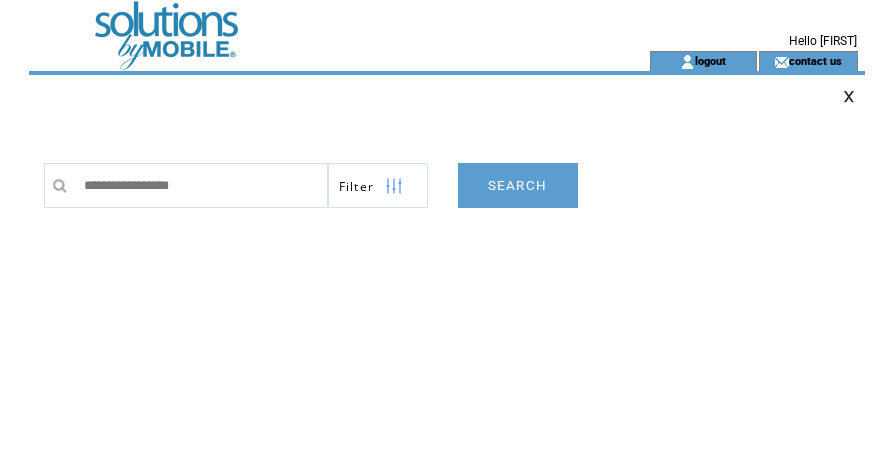 type on "**********" 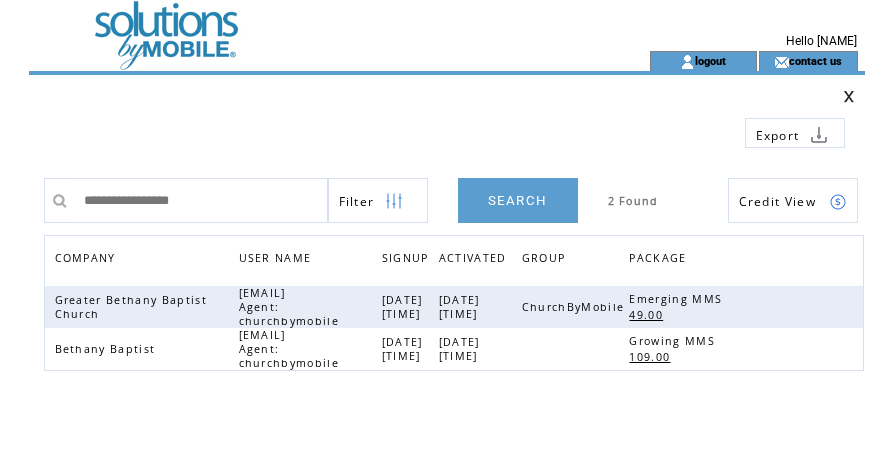 scroll, scrollTop: 0, scrollLeft: 0, axis: both 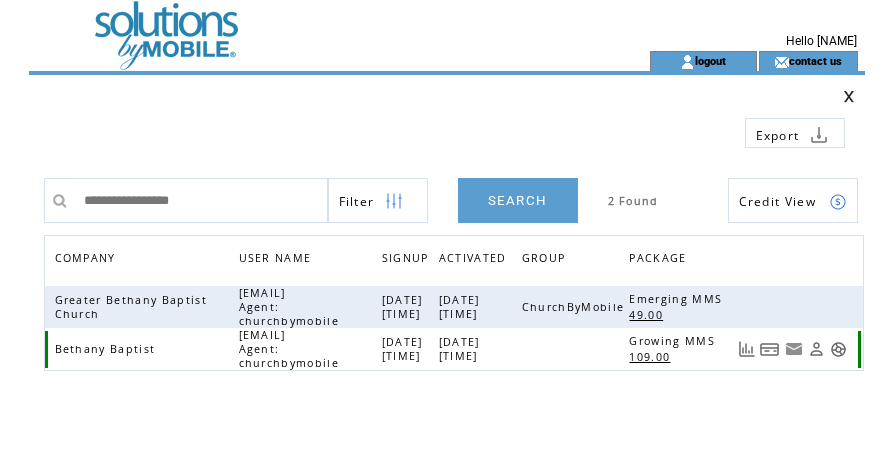 click at bounding box center [770, 349] 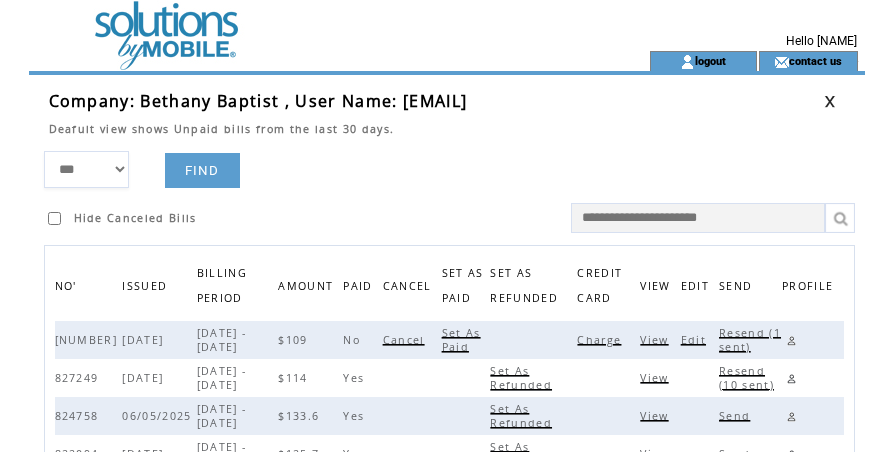 scroll, scrollTop: 0, scrollLeft: 0, axis: both 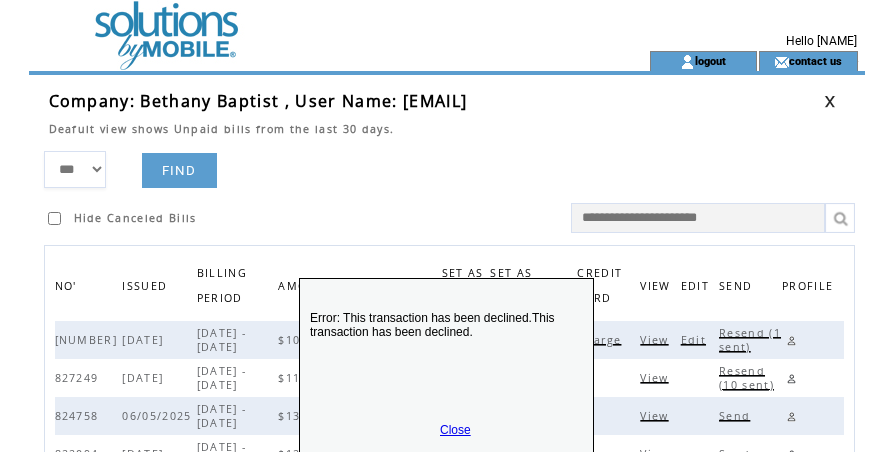 click on "Close" at bounding box center (455, 430) 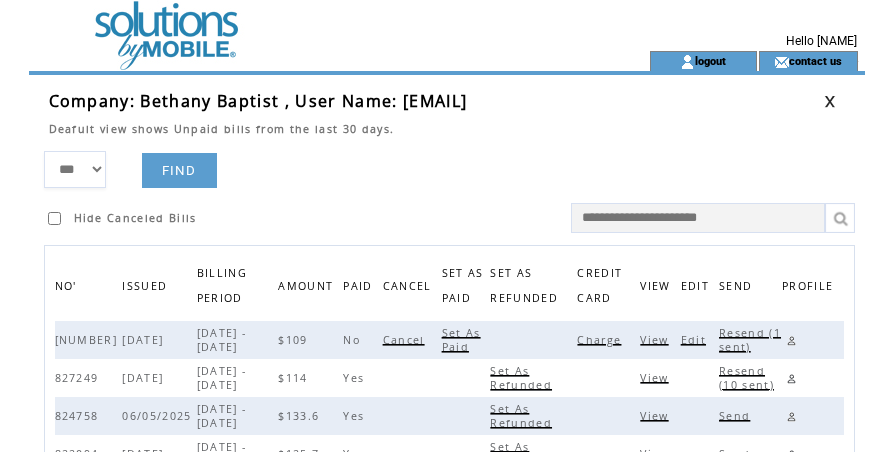 click on "Resend (1 sent)" at bounding box center [750, 340] 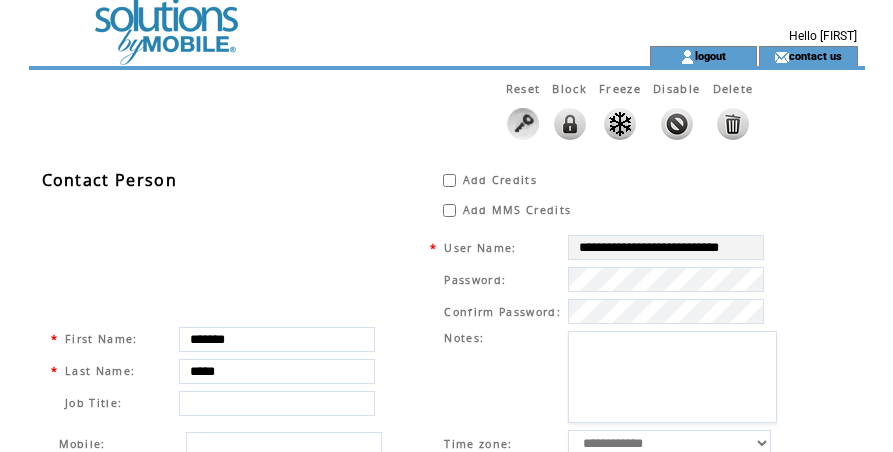 scroll, scrollTop: 6, scrollLeft: 0, axis: vertical 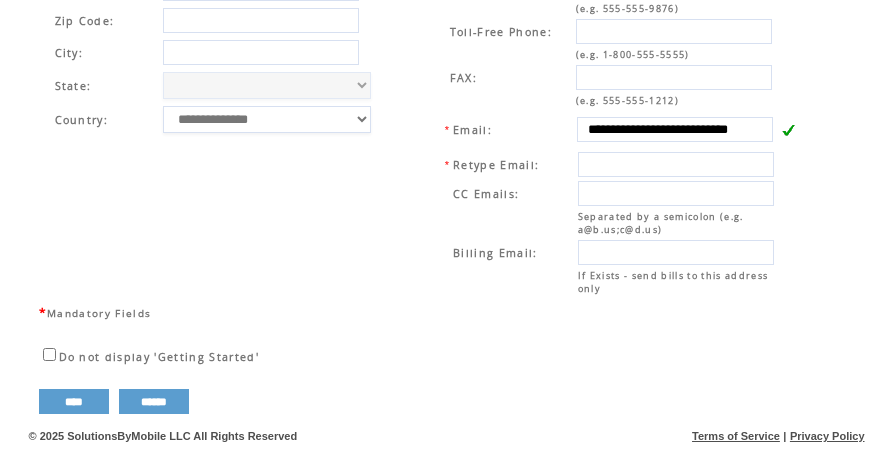 click on "**********" at bounding box center [613, 119] 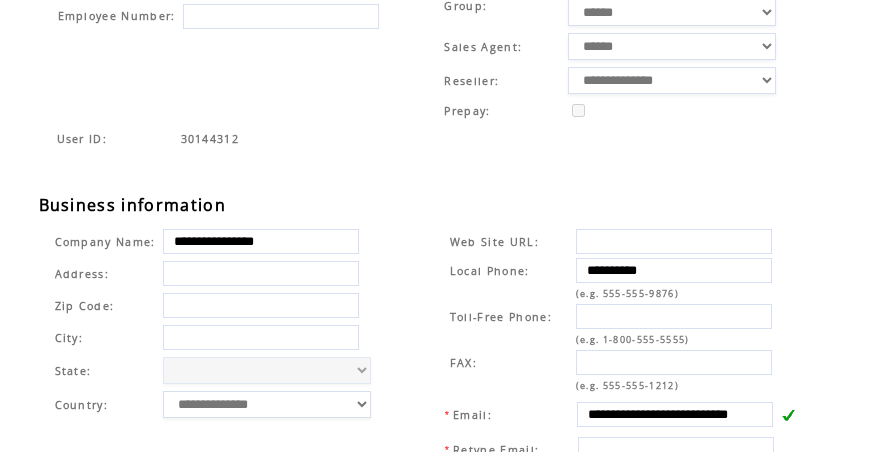 scroll, scrollTop: 0, scrollLeft: 0, axis: both 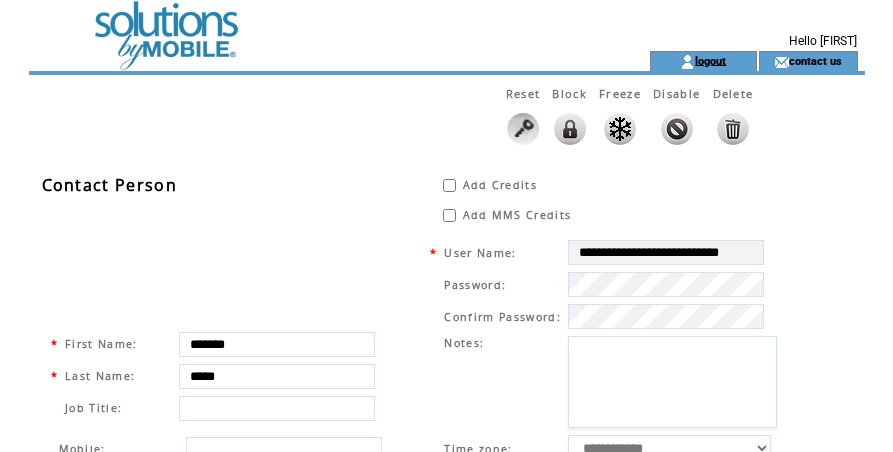 click on "logout" at bounding box center (710, 60) 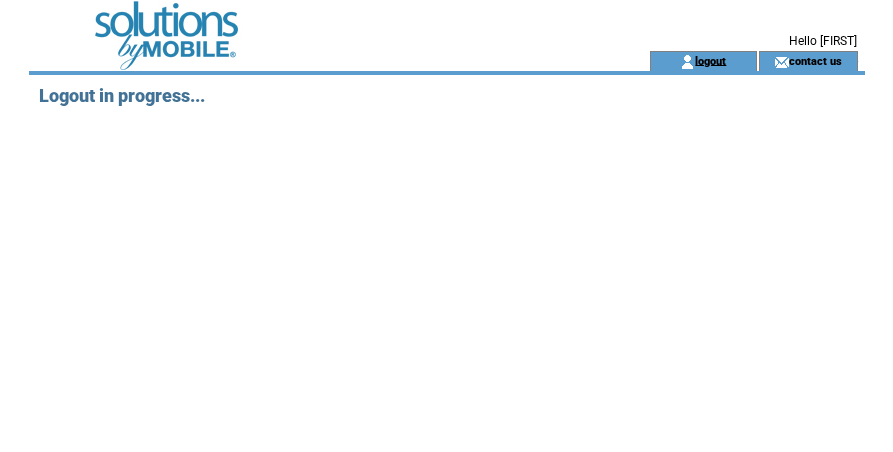 scroll, scrollTop: 0, scrollLeft: 0, axis: both 